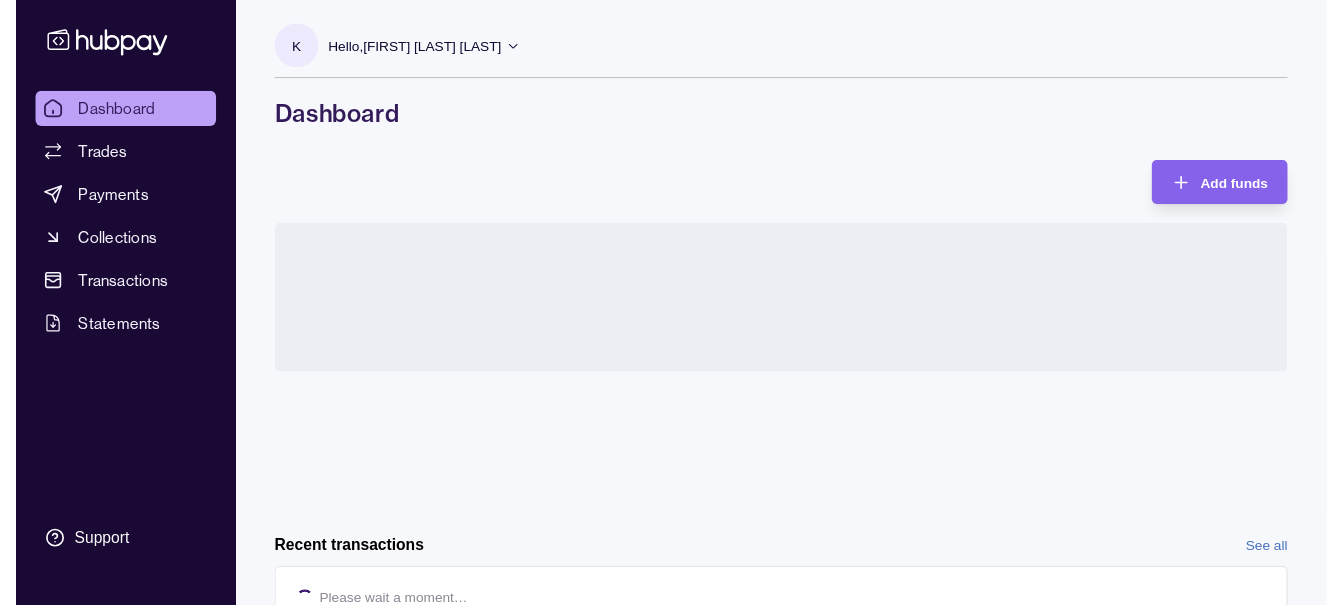 scroll, scrollTop: 0, scrollLeft: 0, axis: both 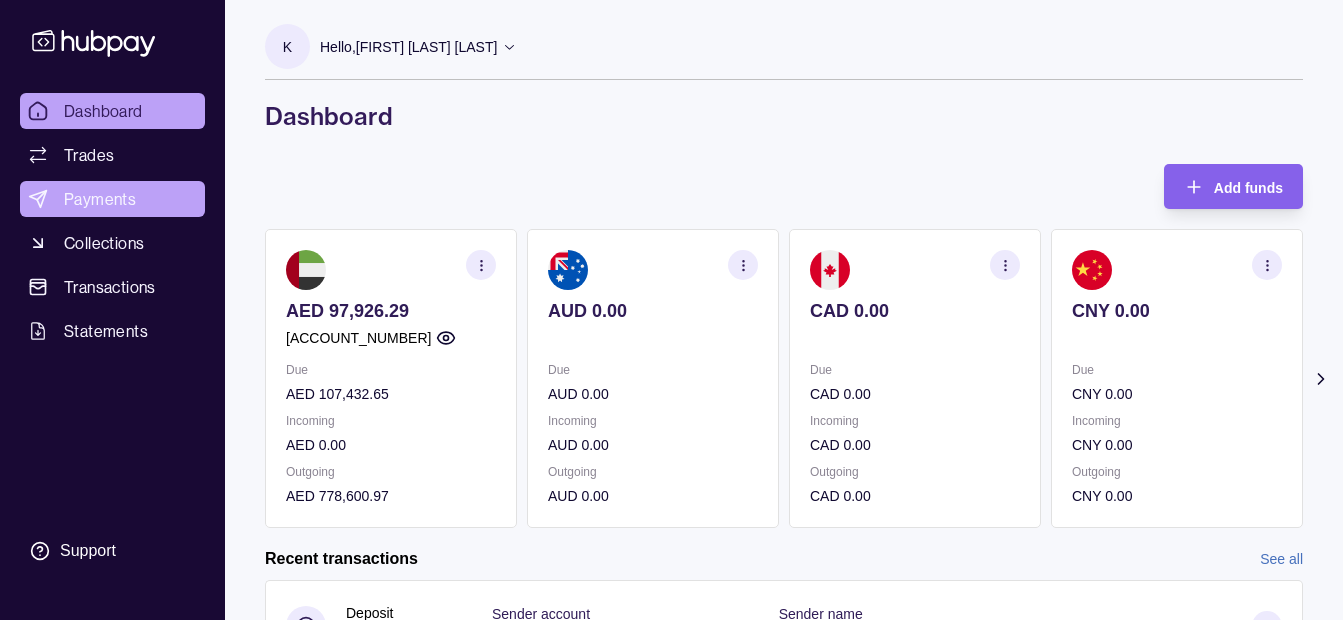 click on "Payments" at bounding box center (100, 199) 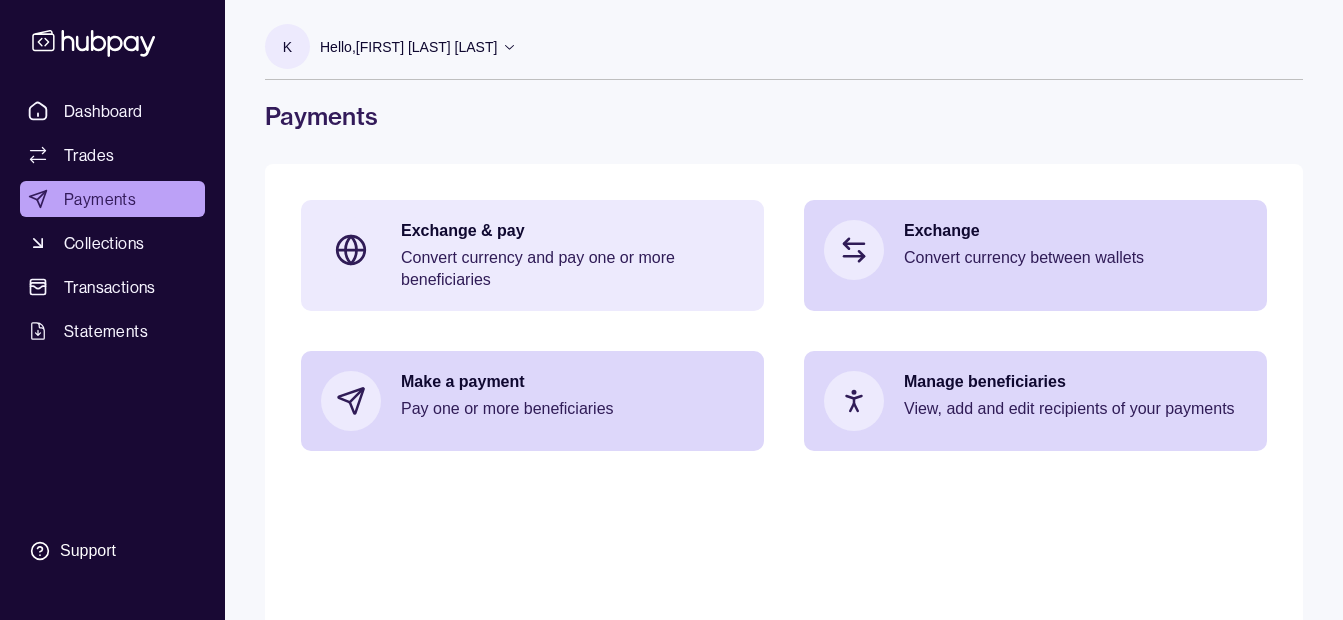 click on "Convert currency and pay one or more beneficiaries" at bounding box center [572, 269] 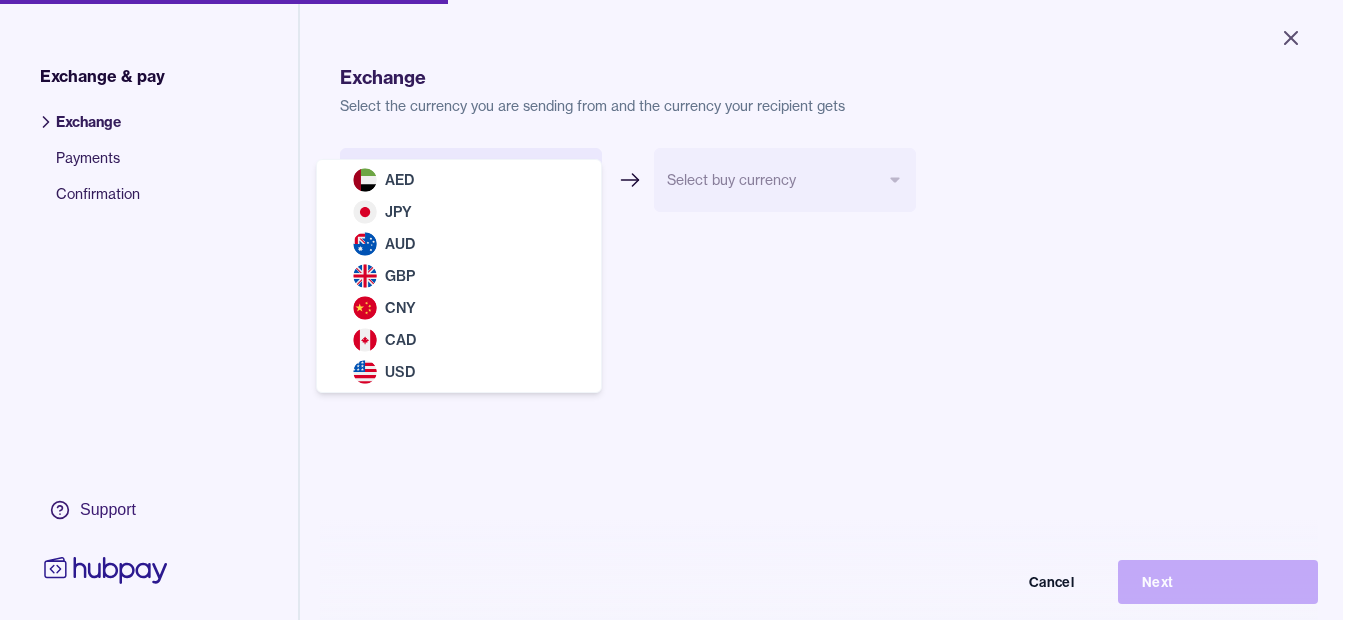 click on "Close Exchange & pay Exchange Payments Confirmation Support Exchange Select the currency you are sending from and the currency your recipient gets Select sell currency *** *** *** *** *** *** *** Select buy currency Cancel Next Exchange & pay | Hubpay AED JPY AUD GBP CNY CAD USD" at bounding box center (671, 310) 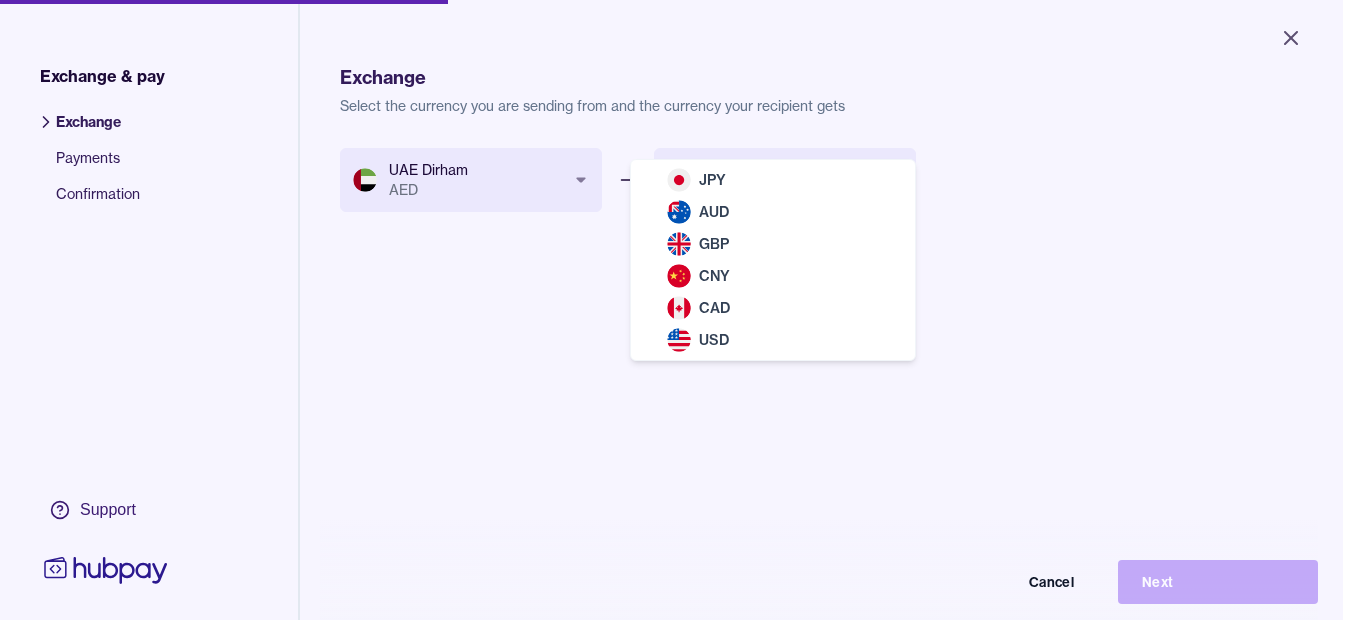 click on "Close Exchange & pay Exchange Payments Confirmation Support Exchange Select the currency you are sending from and the currency your recipient gets UAE Dirham AED *** *** *** *** *** *** *** Select buy currency *** *** *** *** *** *** Cancel Next Exchange & pay | Hubpay JPY AUD GBP CNY CAD USD" at bounding box center (671, 310) 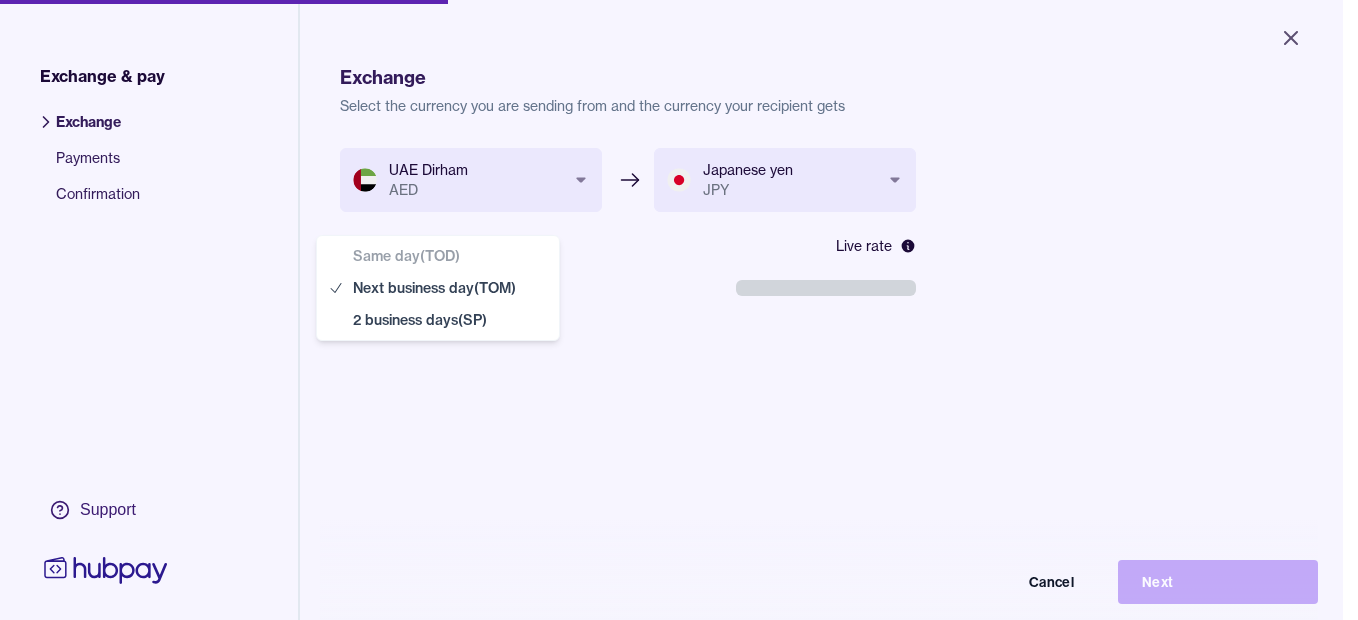 click on "**********" at bounding box center [671, 310] 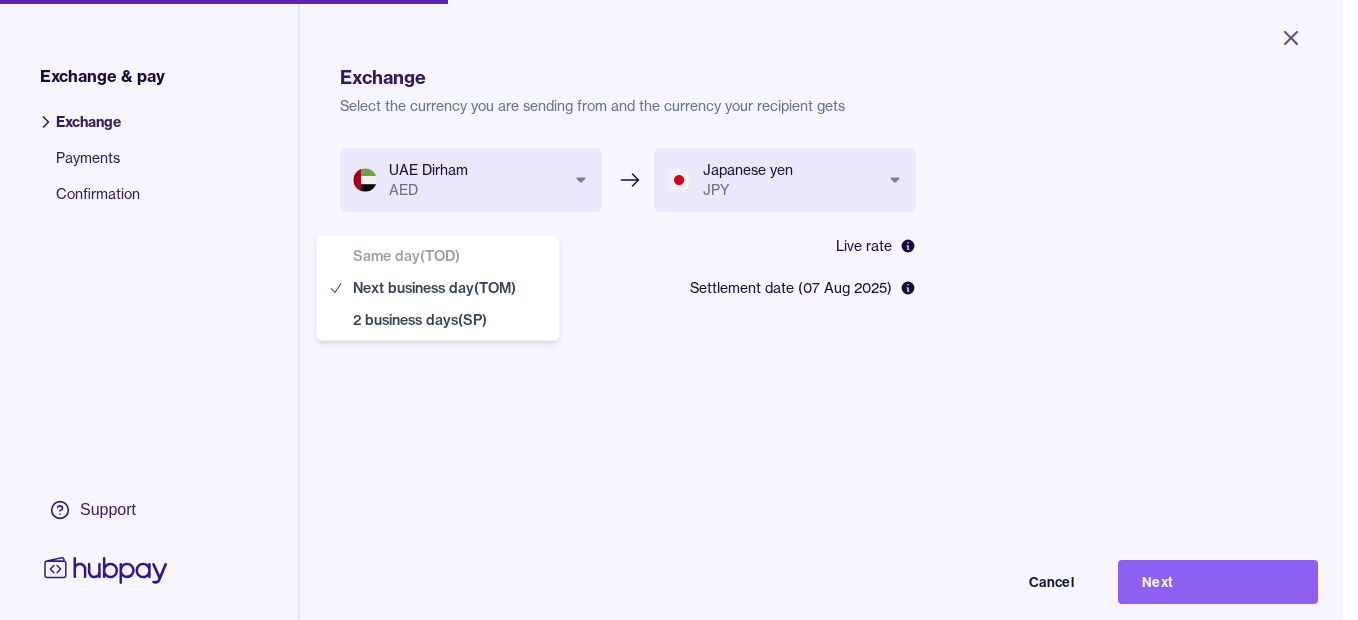 select on "**" 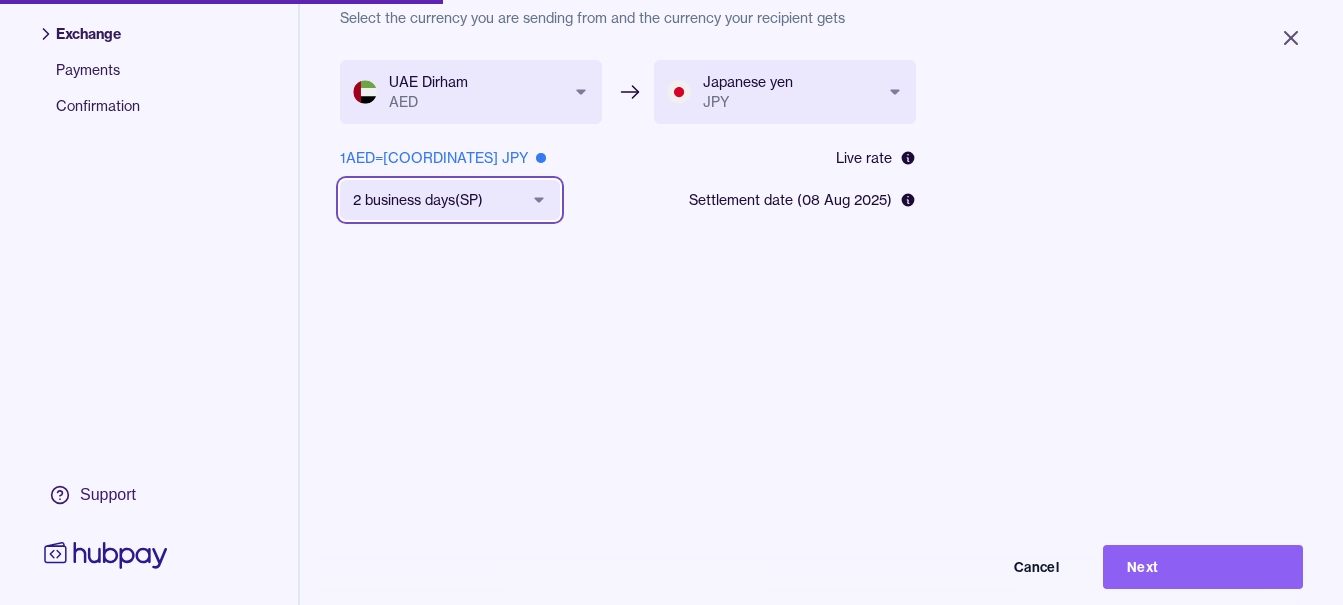 scroll, scrollTop: 268, scrollLeft: 0, axis: vertical 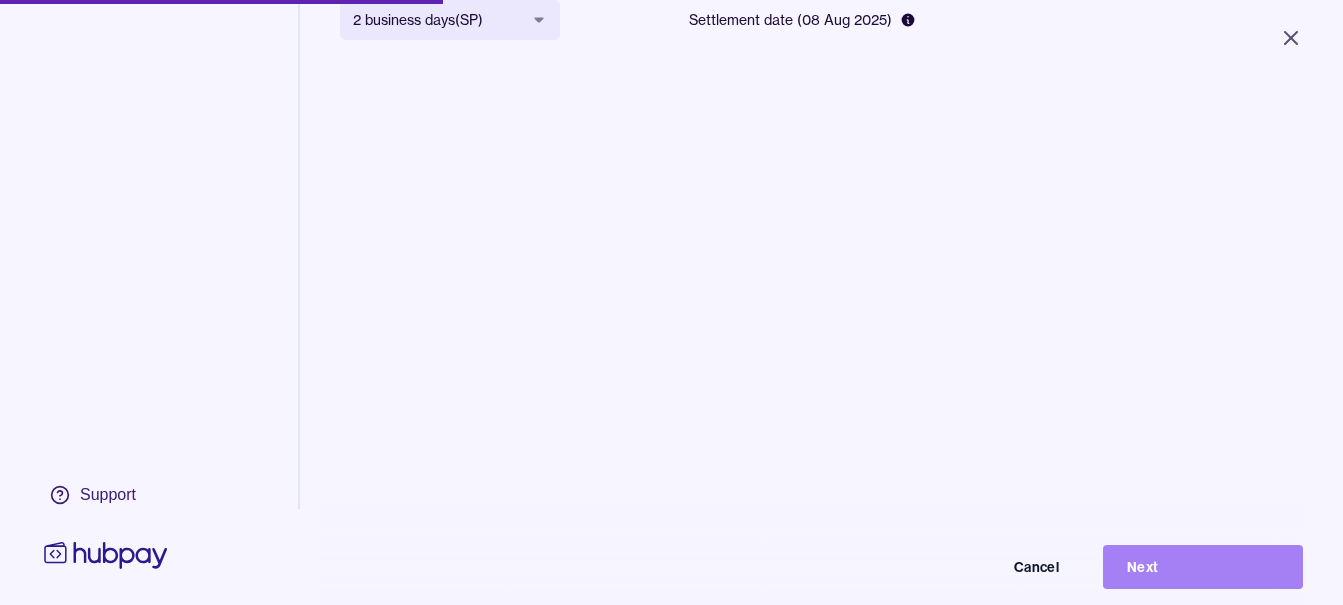 click on "Next" at bounding box center (1203, 567) 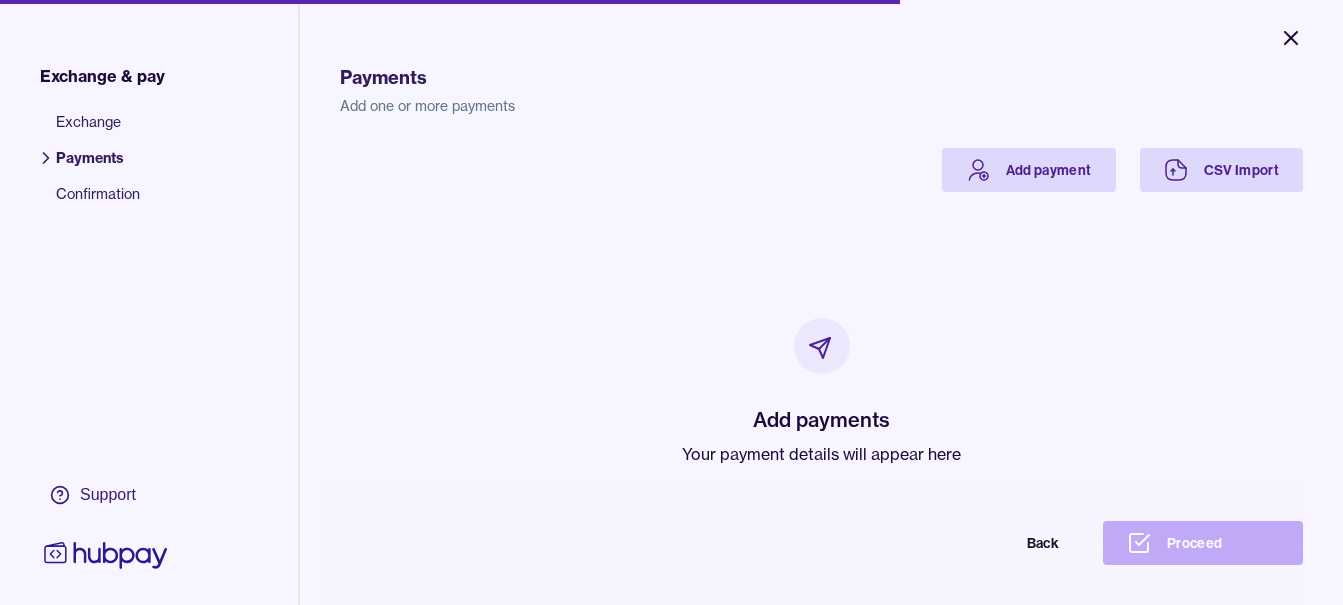 click 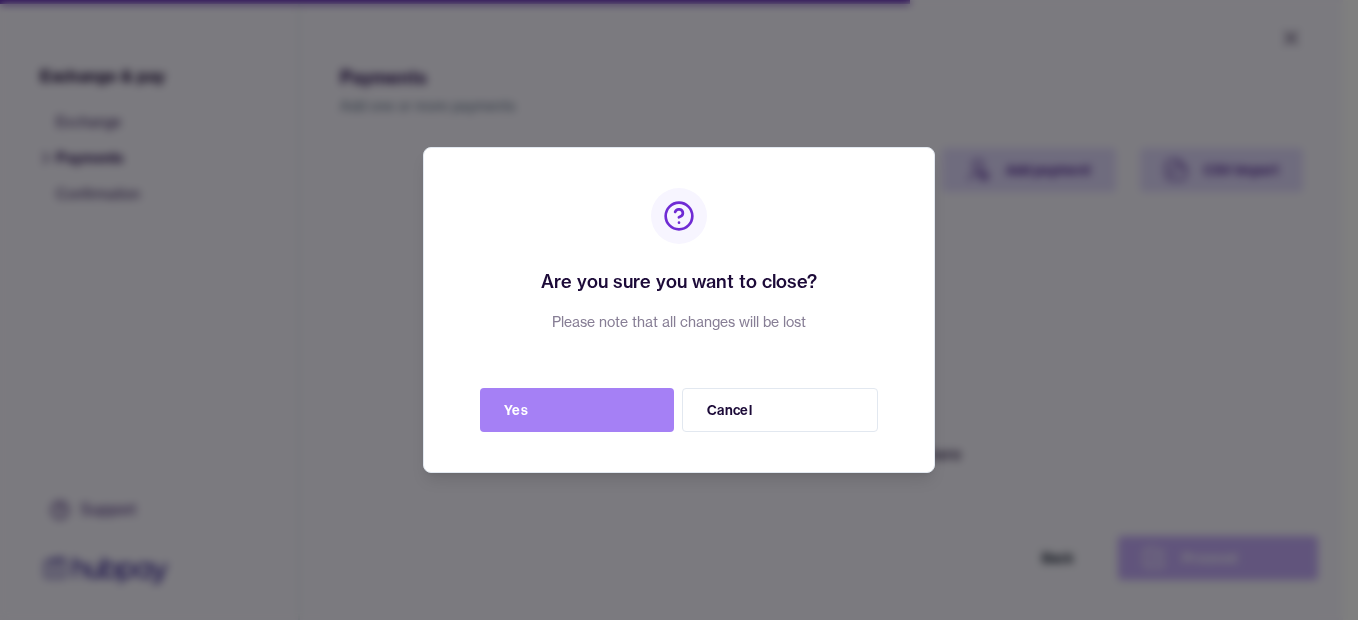 click on "Yes" at bounding box center (577, 410) 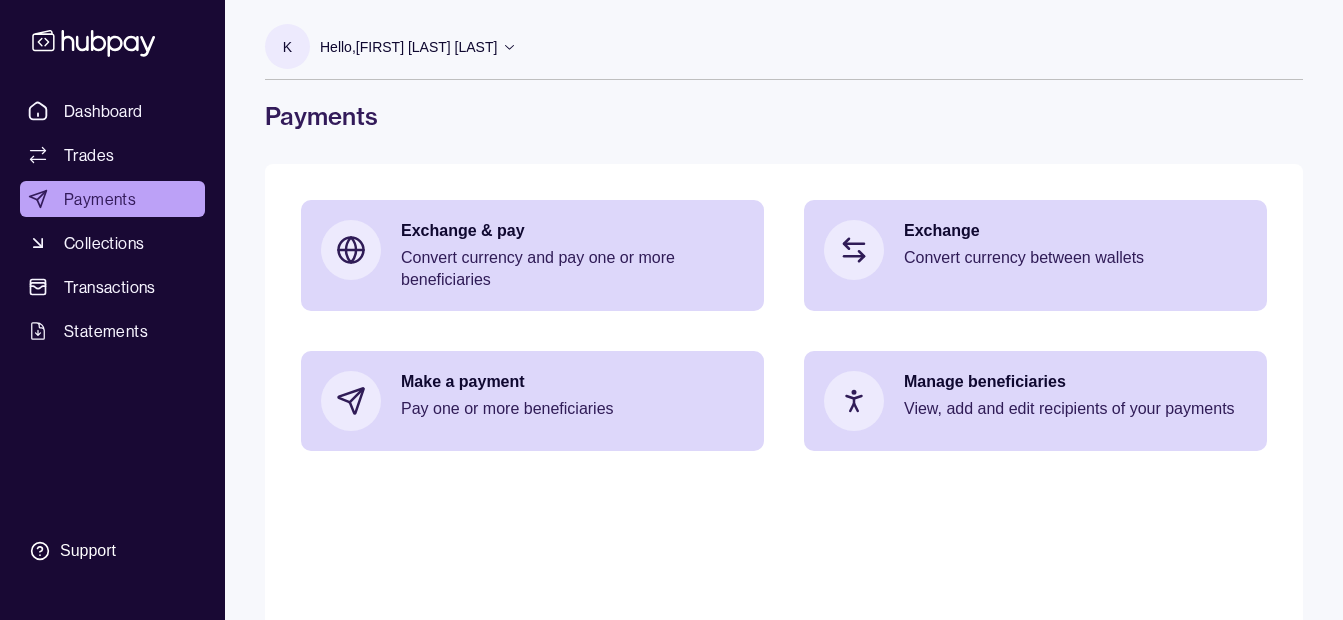 click on "Hello, [FIRST] [LAST] [LAST]" at bounding box center (408, 47) 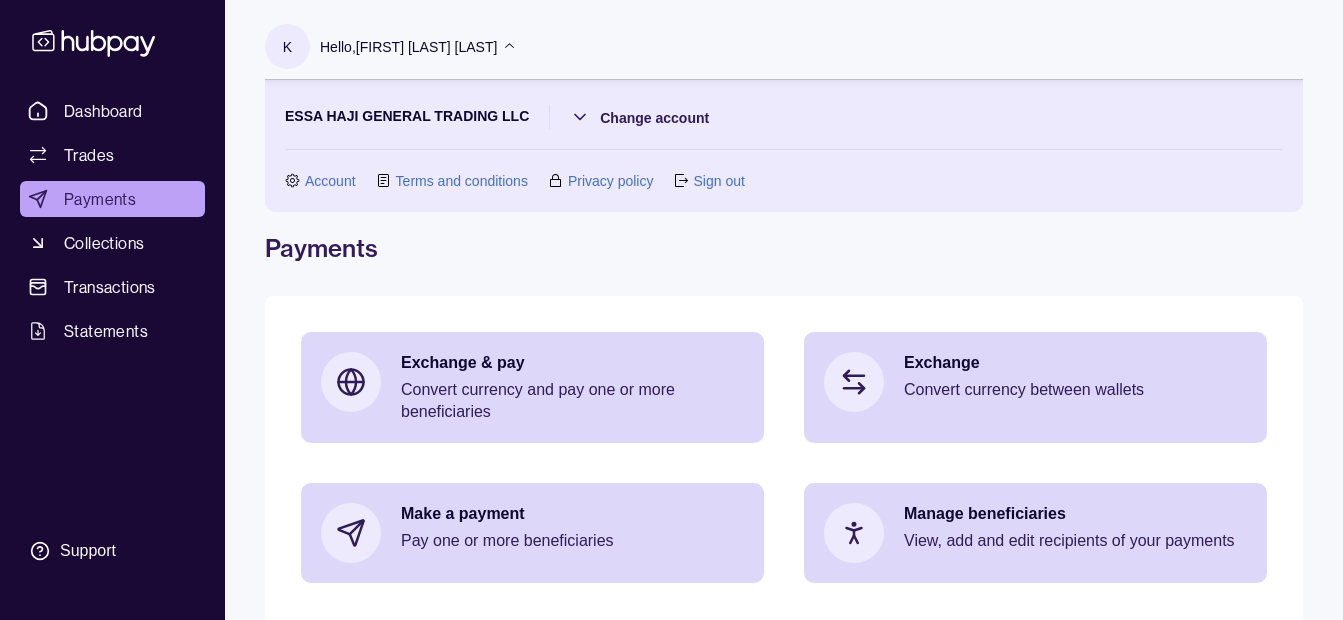 click on "Hello, [FIRST] [LAST] [LAST]" at bounding box center (408, 47) 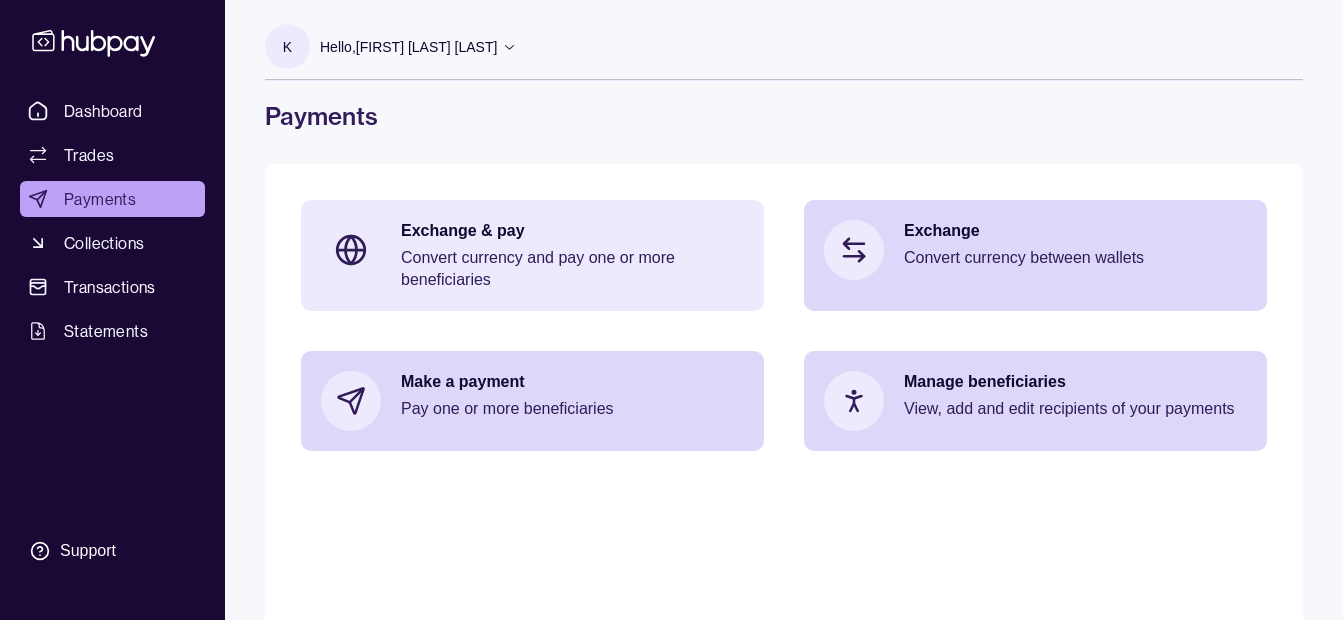 drag, startPoint x: 492, startPoint y: 47, endPoint x: 510, endPoint y: 260, distance: 213.75922 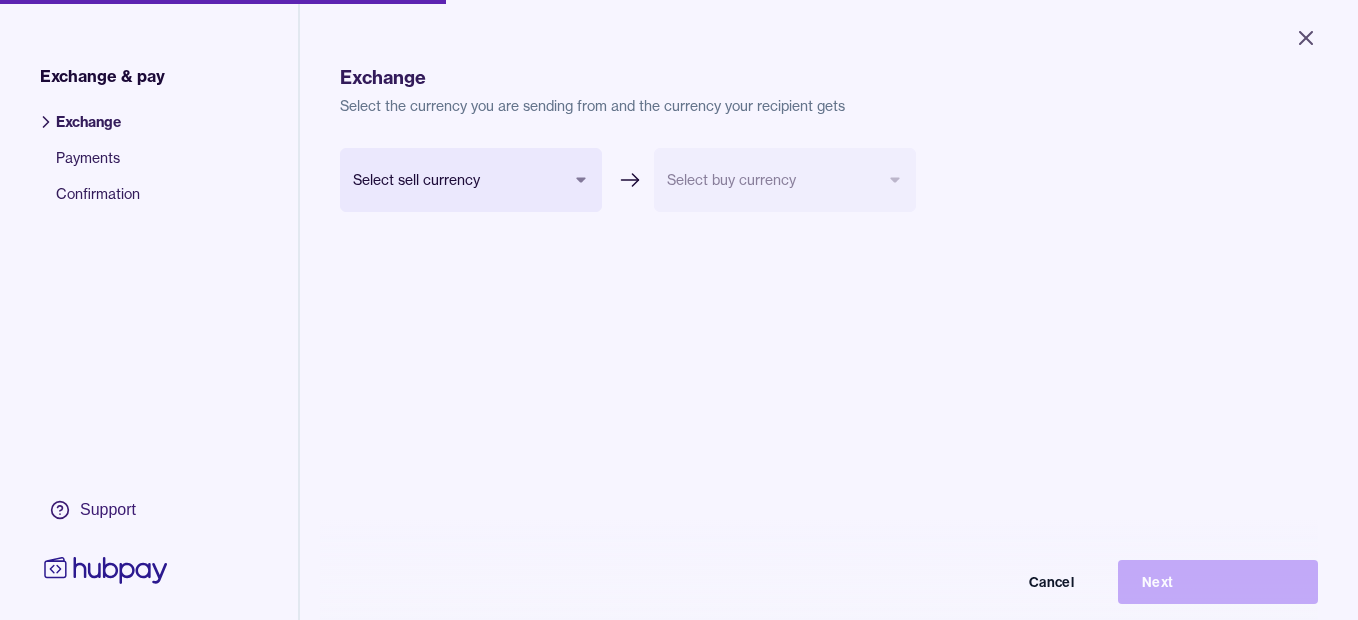 click on "Close Exchange & pay Exchange Payments Confirmation Support Exchange Select the currency you are sending from and the currency your recipient gets Select sell currency *** *** *** *** *** *** *** Select buy currency Cancel Next Exchange & pay | Hubpay" at bounding box center (679, 310) 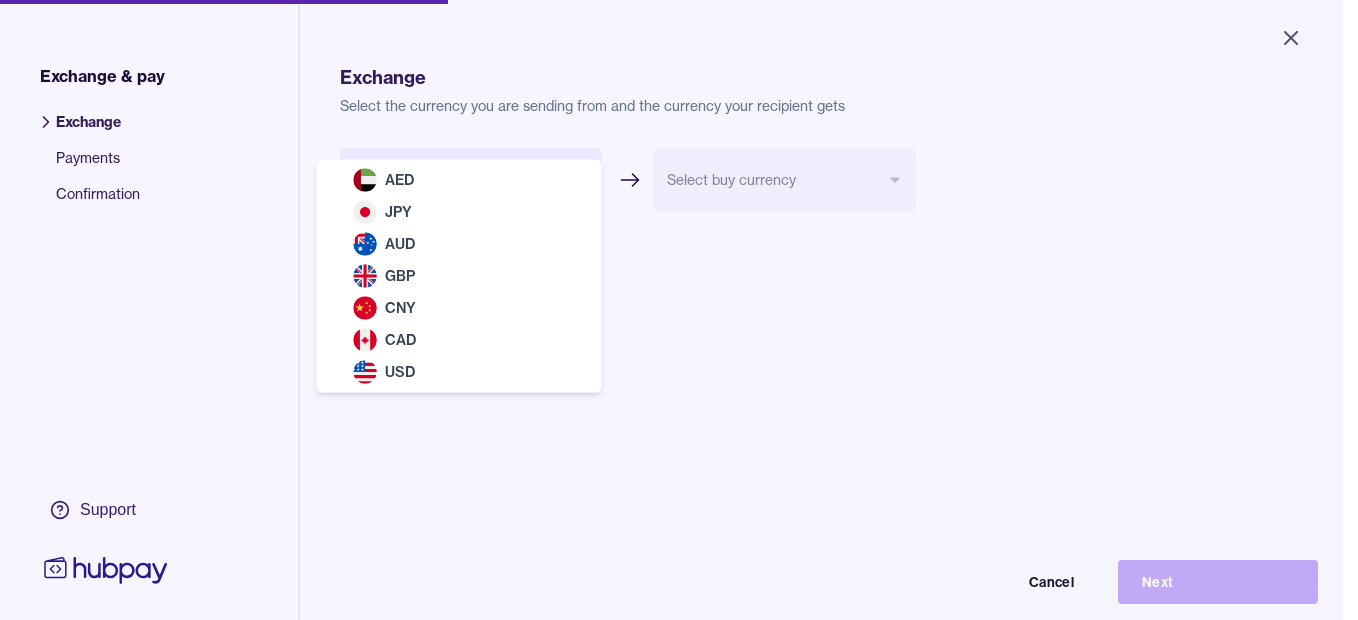 select on "***" 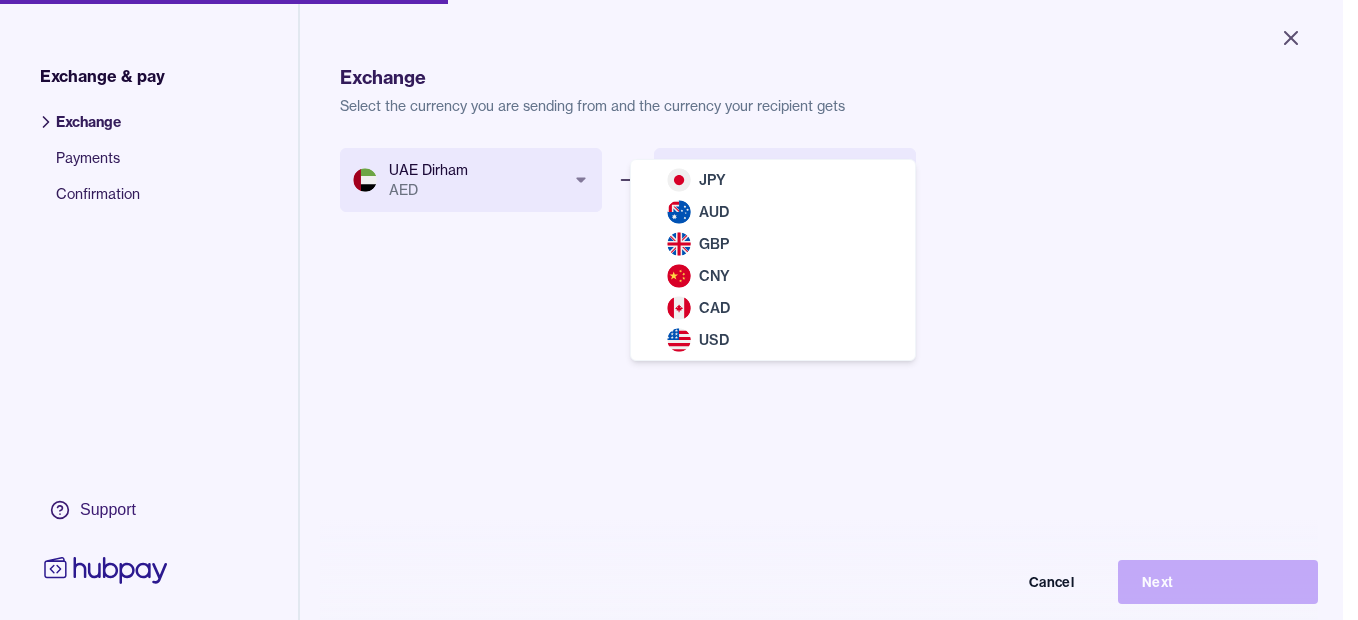 click on "Close Exchange & pay Exchange Payments Confirmation Support Exchange Select the currency you are sending from and the currency your recipient gets UAE Dirham AED *** *** *** *** *** *** *** Select buy currency *** *** *** *** *** *** Cancel Next Exchange & pay | Hubpay JPY AUD GBP CNY CAD USD" at bounding box center [671, 310] 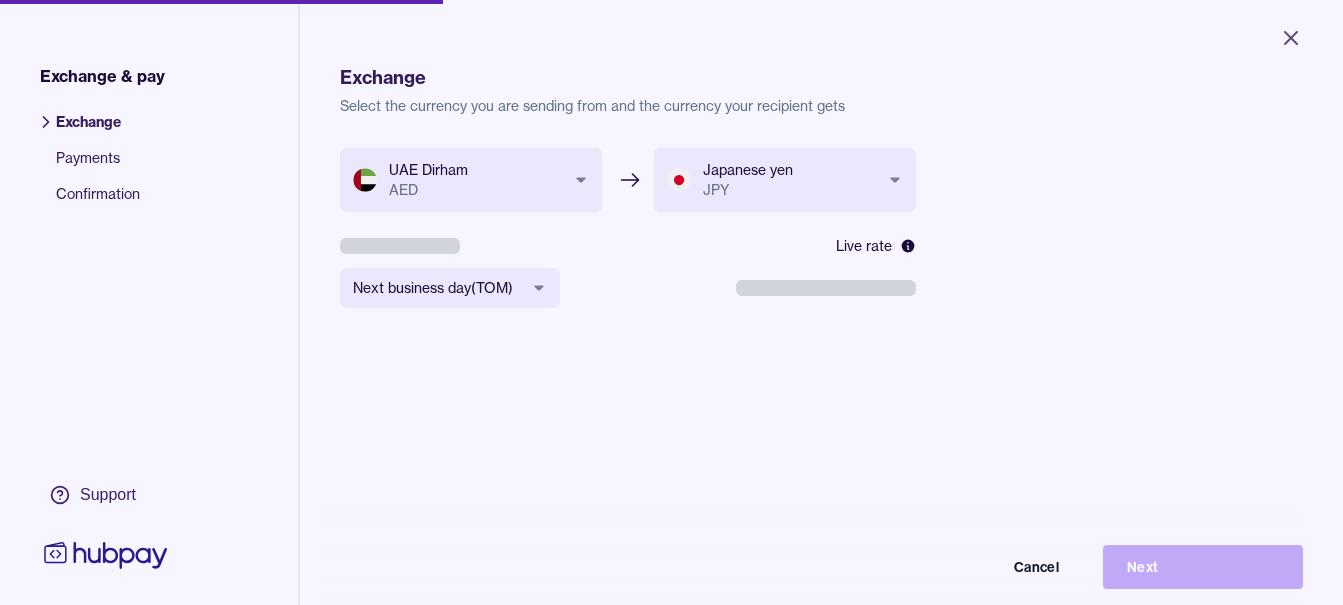 click on "**********" at bounding box center [671, 302] 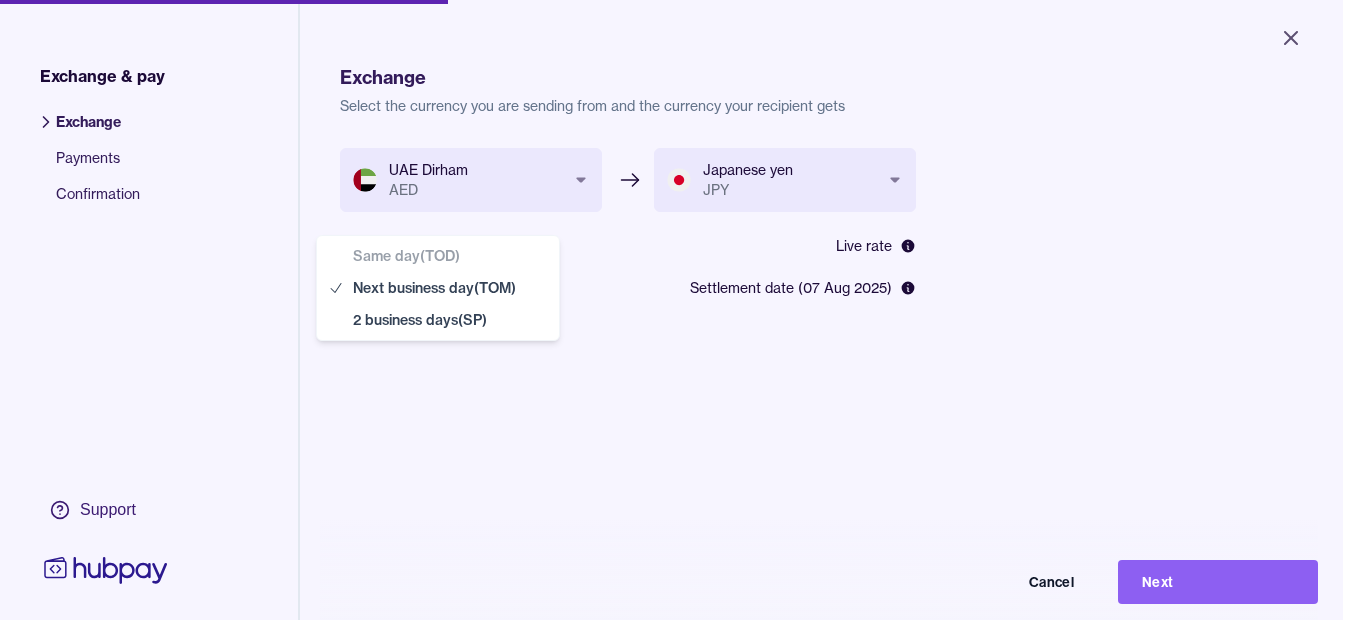 select on "**" 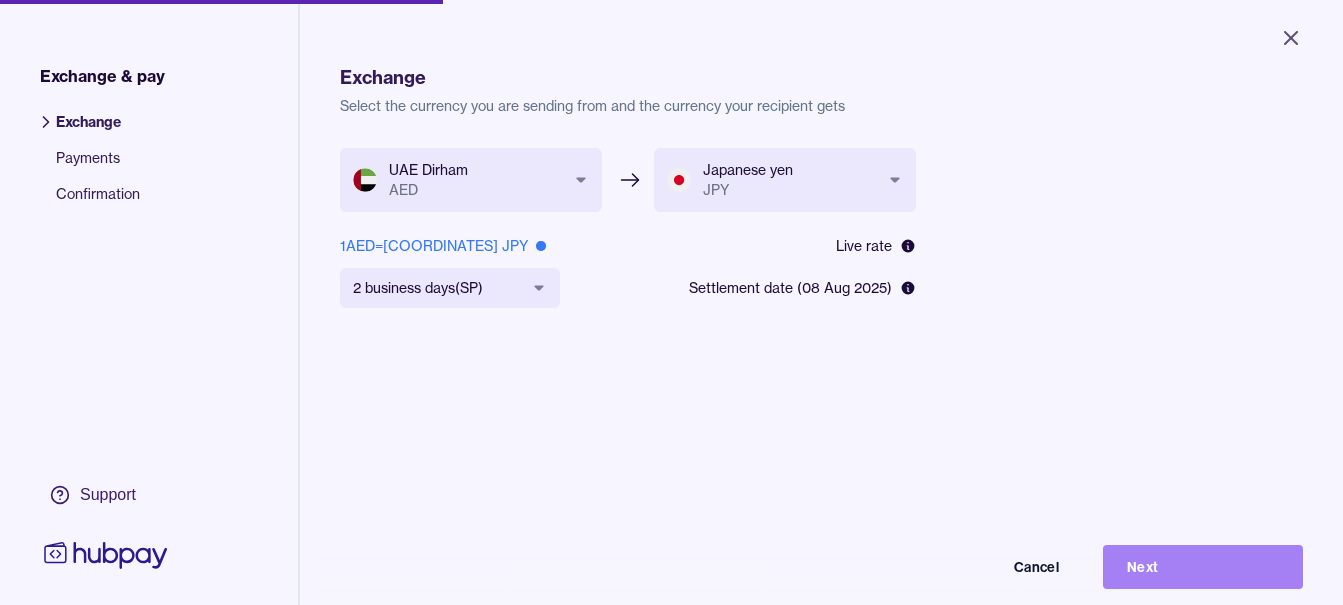 click on "Next" at bounding box center (1203, 567) 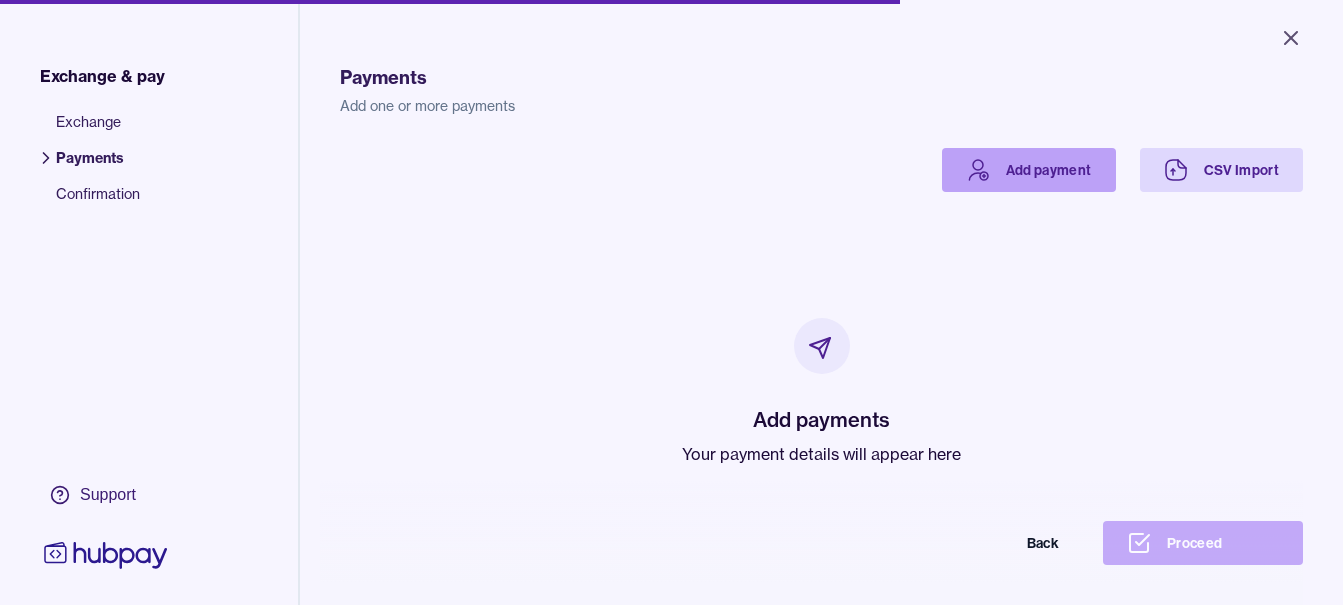 click on "Add payment" at bounding box center [1029, 170] 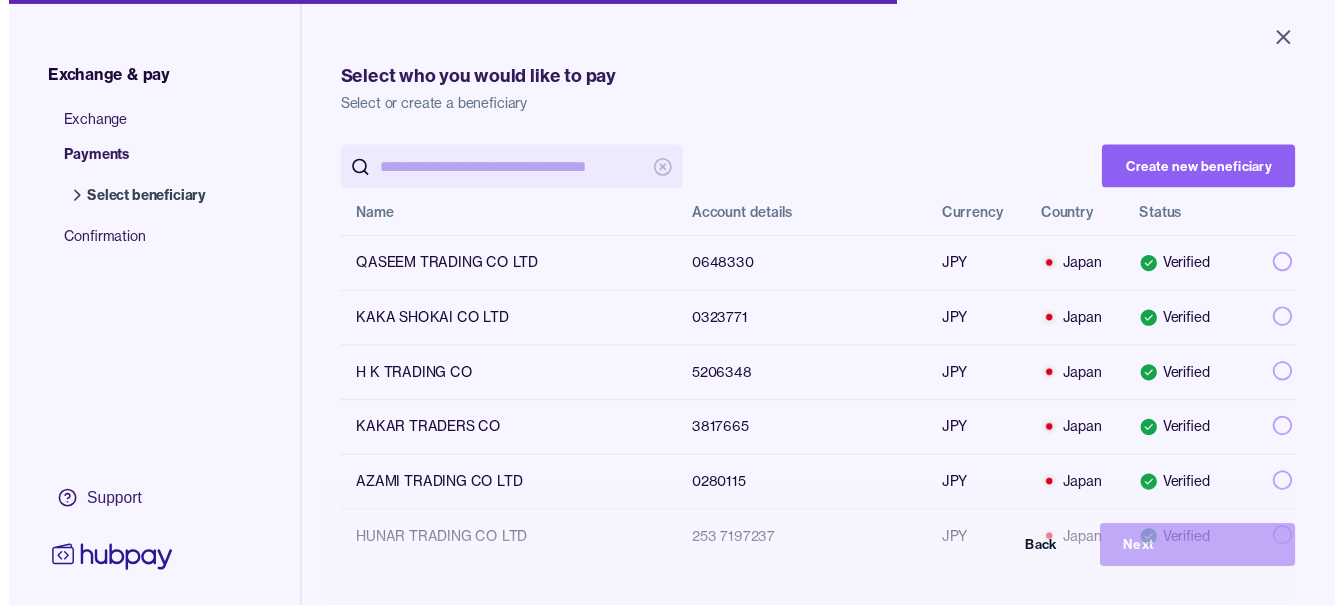 scroll, scrollTop: 0, scrollLeft: 0, axis: both 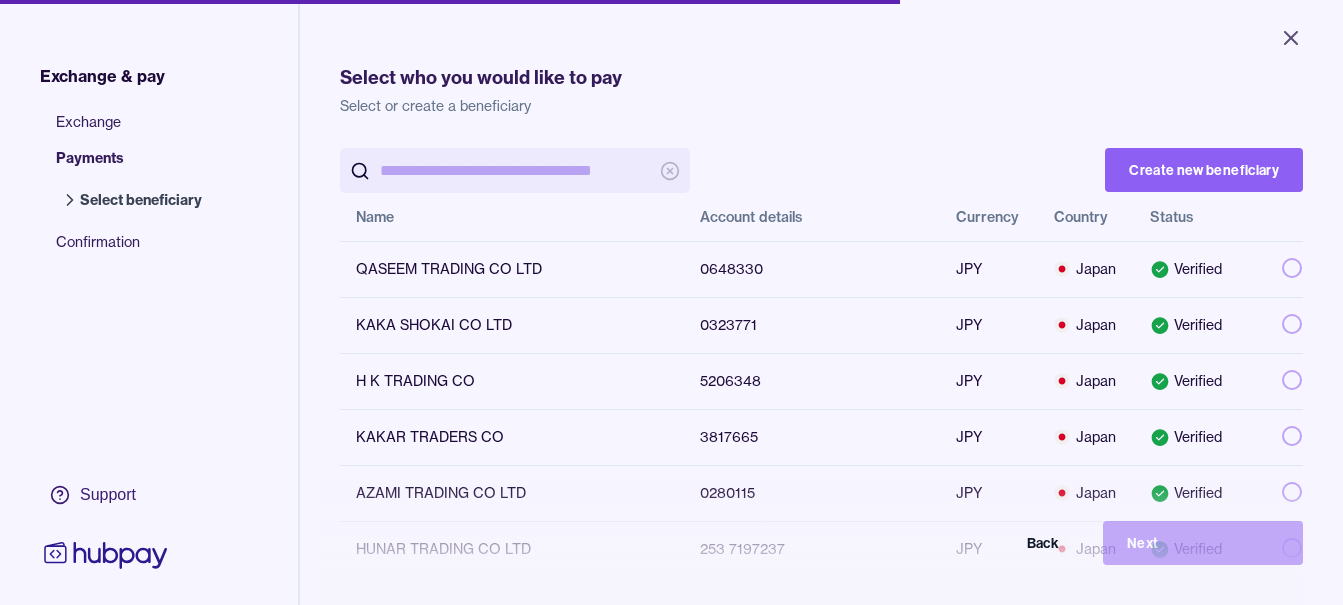 click at bounding box center [515, 170] 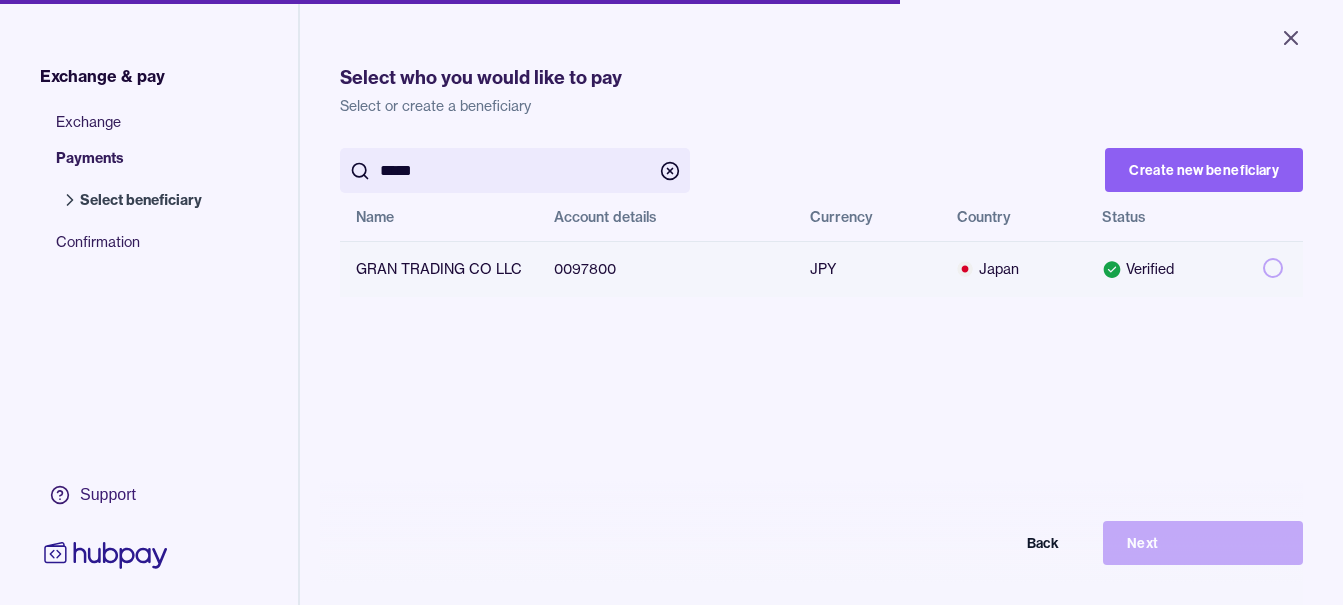 type on "****" 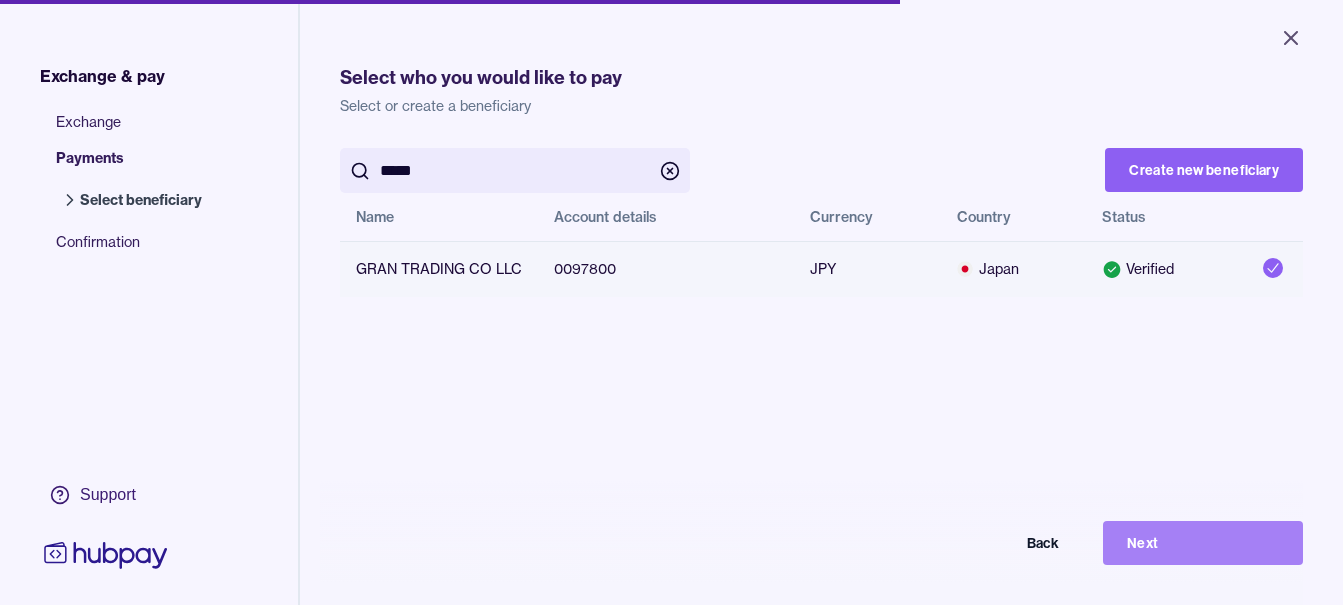 click on "Next" at bounding box center (1203, 543) 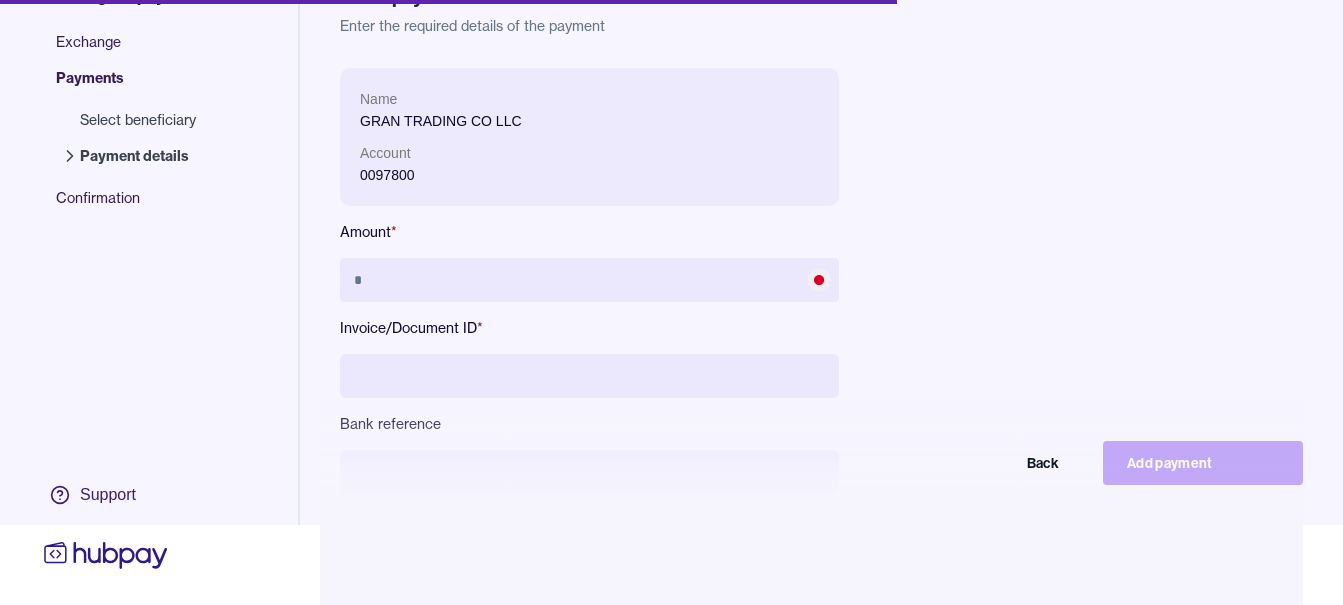 scroll, scrollTop: 95, scrollLeft: 0, axis: vertical 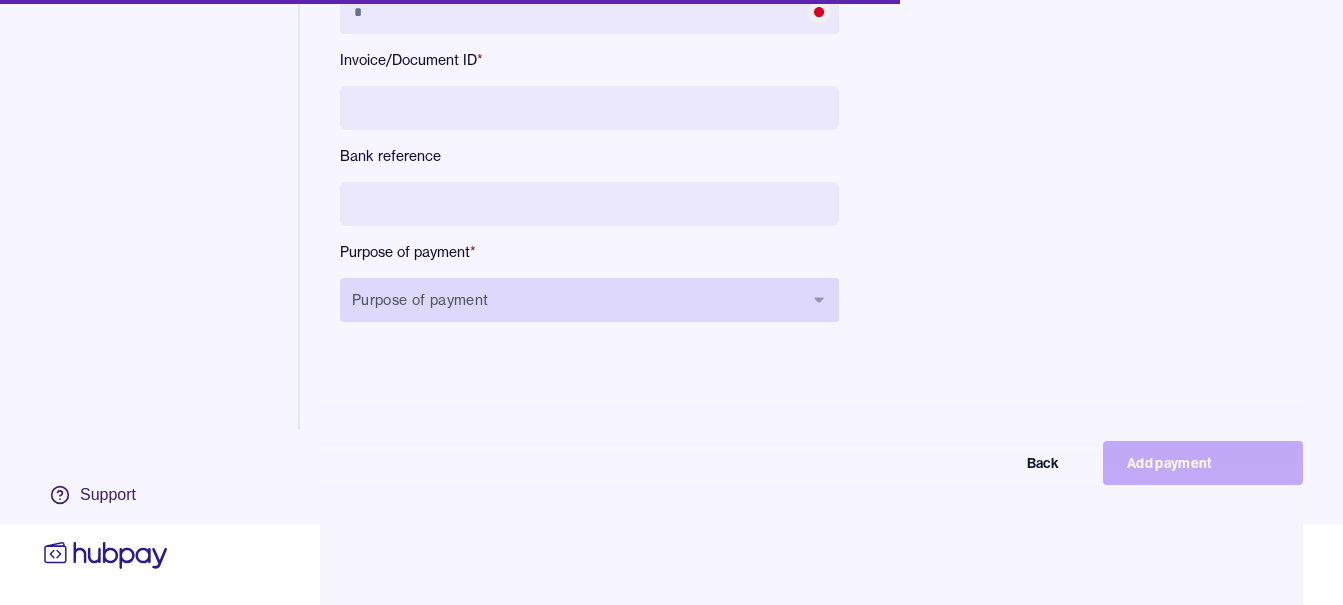 click on "Purpose of payment" at bounding box center (589, 300) 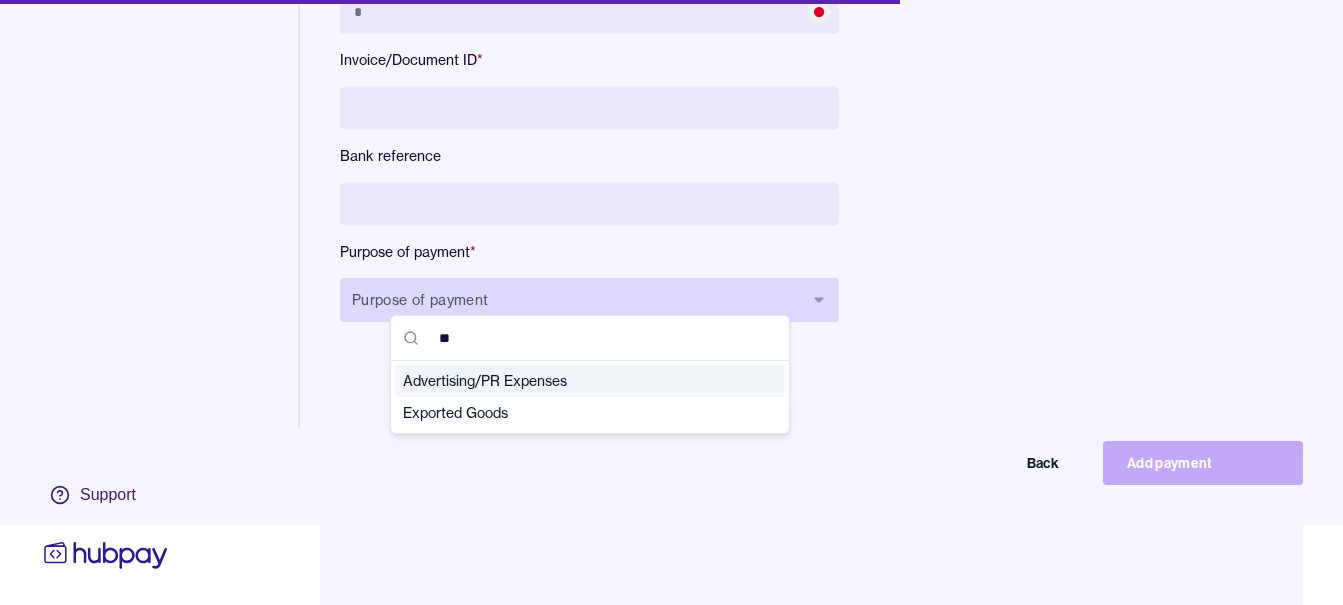 type on "***" 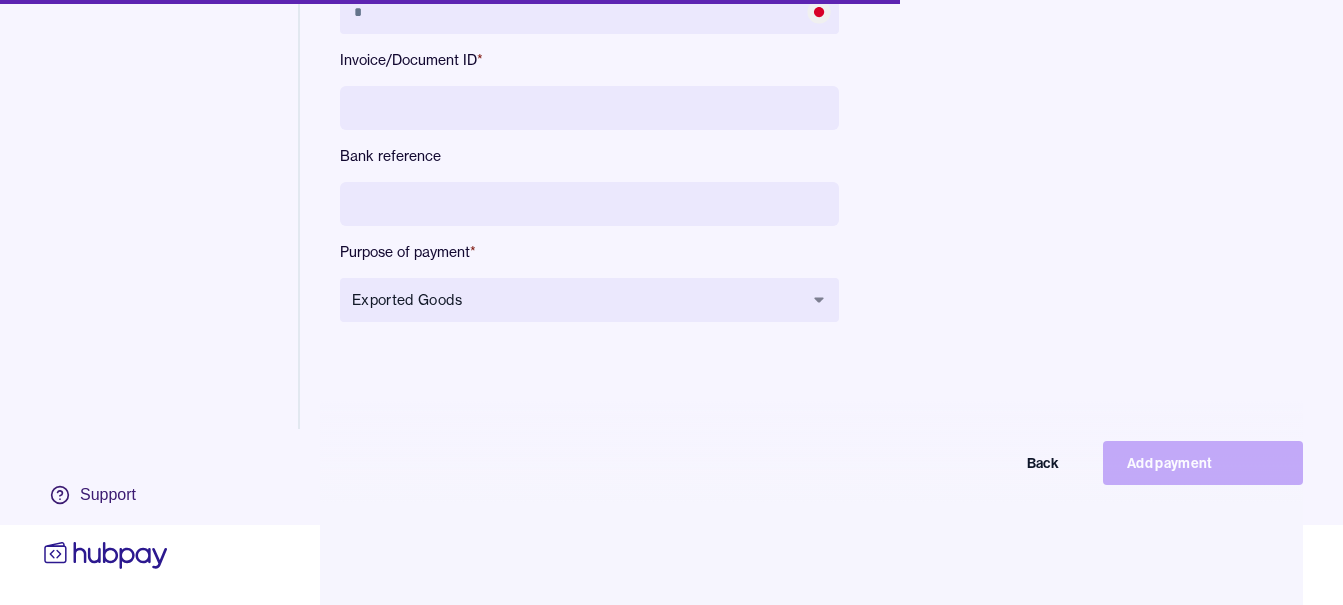 click at bounding box center (589, 204) 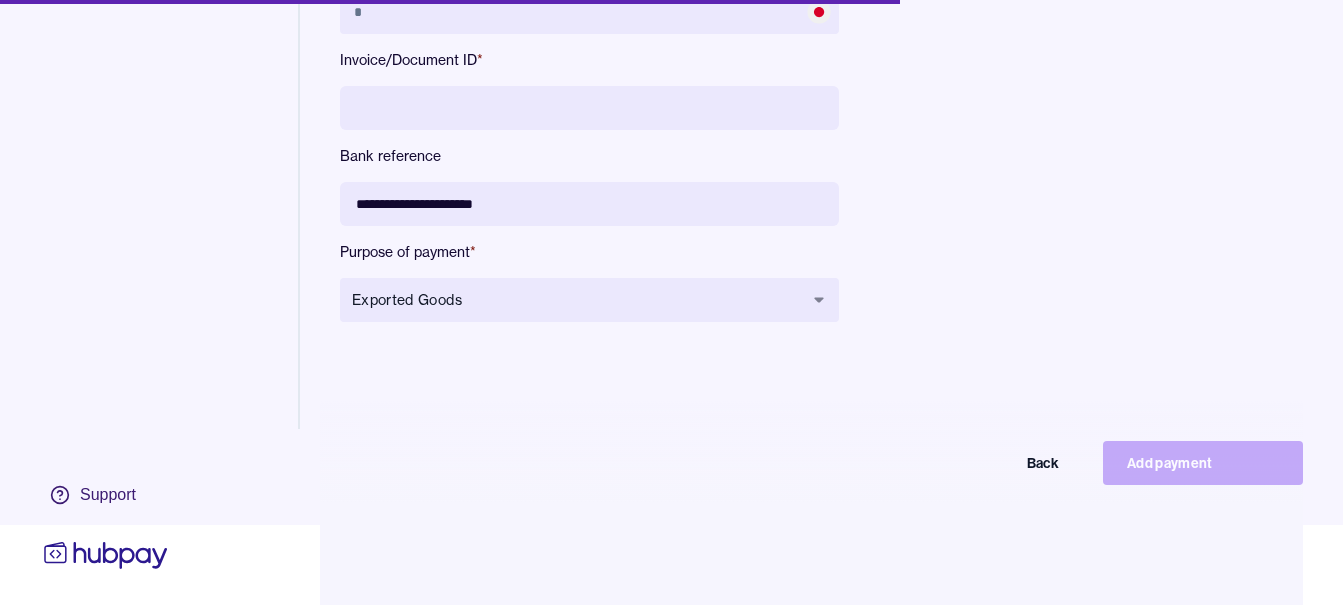 type on "**********" 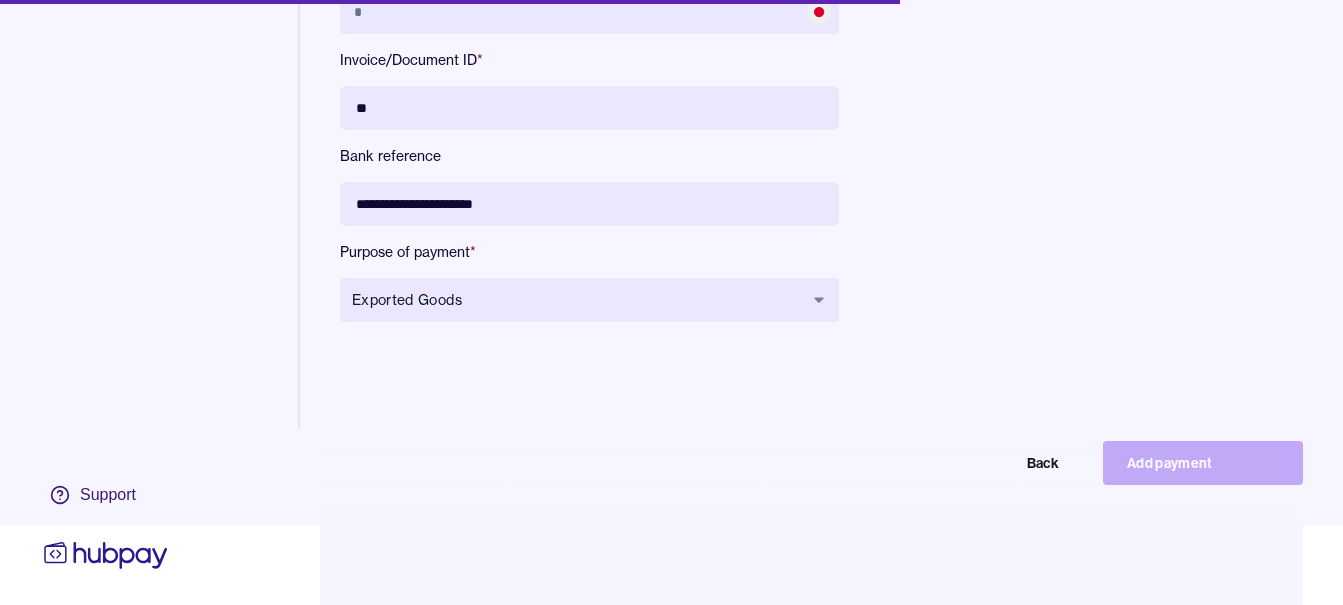type on "*" 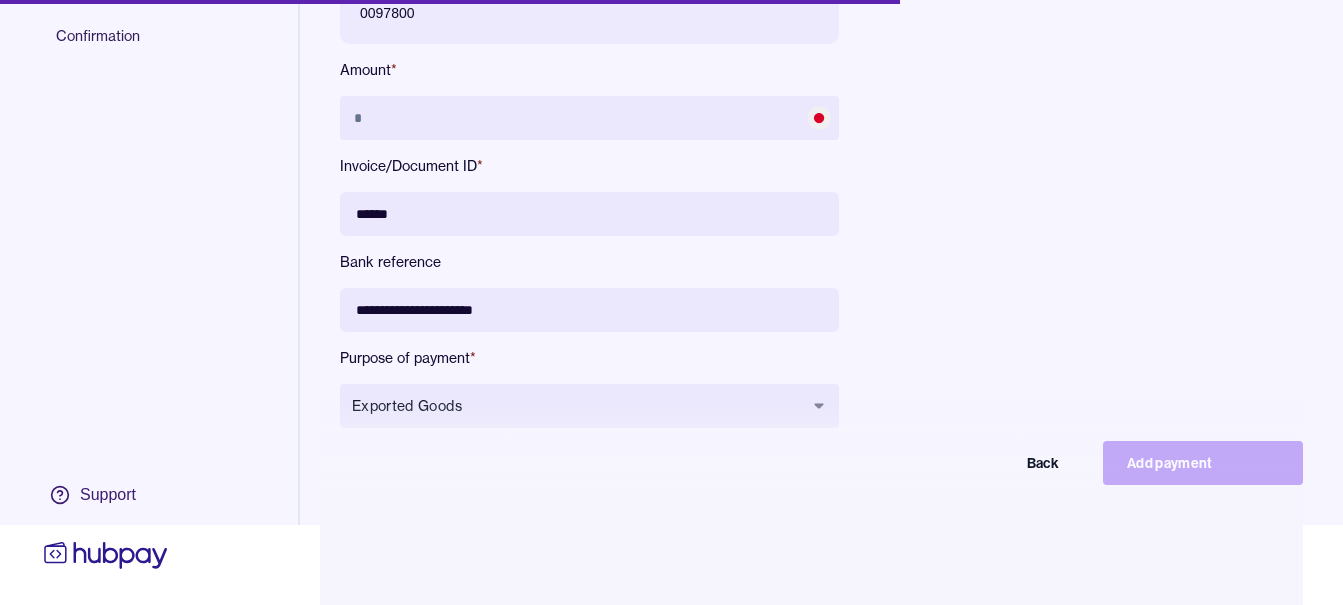 scroll, scrollTop: 0, scrollLeft: 0, axis: both 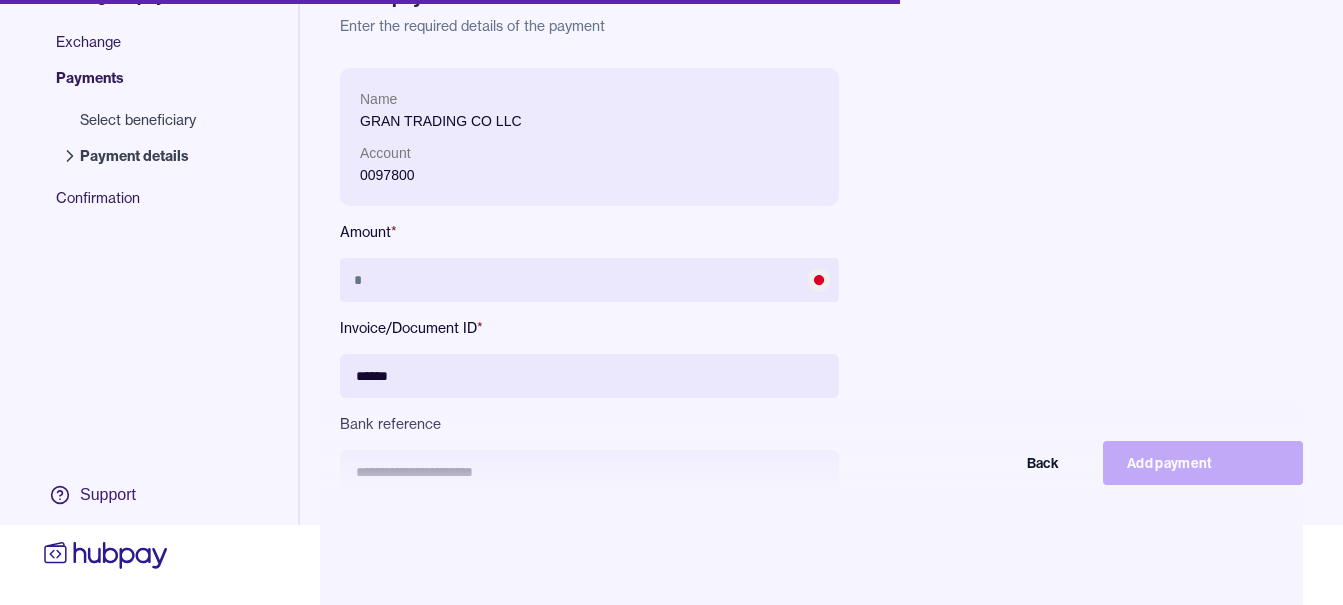 type on "******" 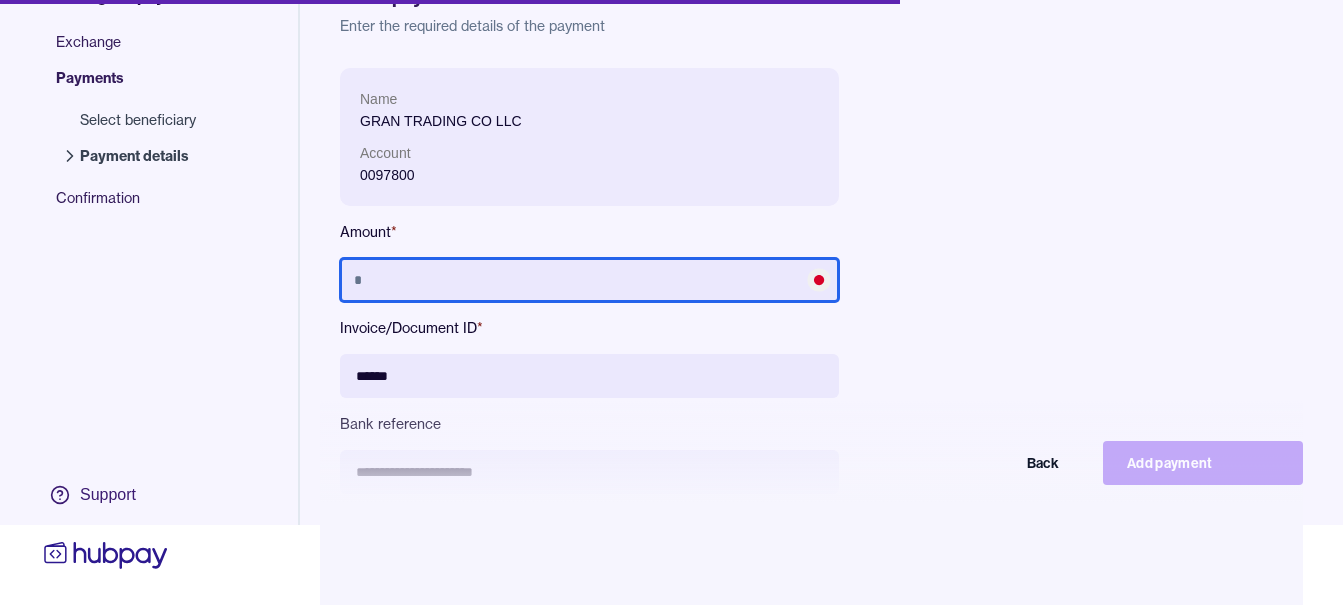 click at bounding box center (589, 280) 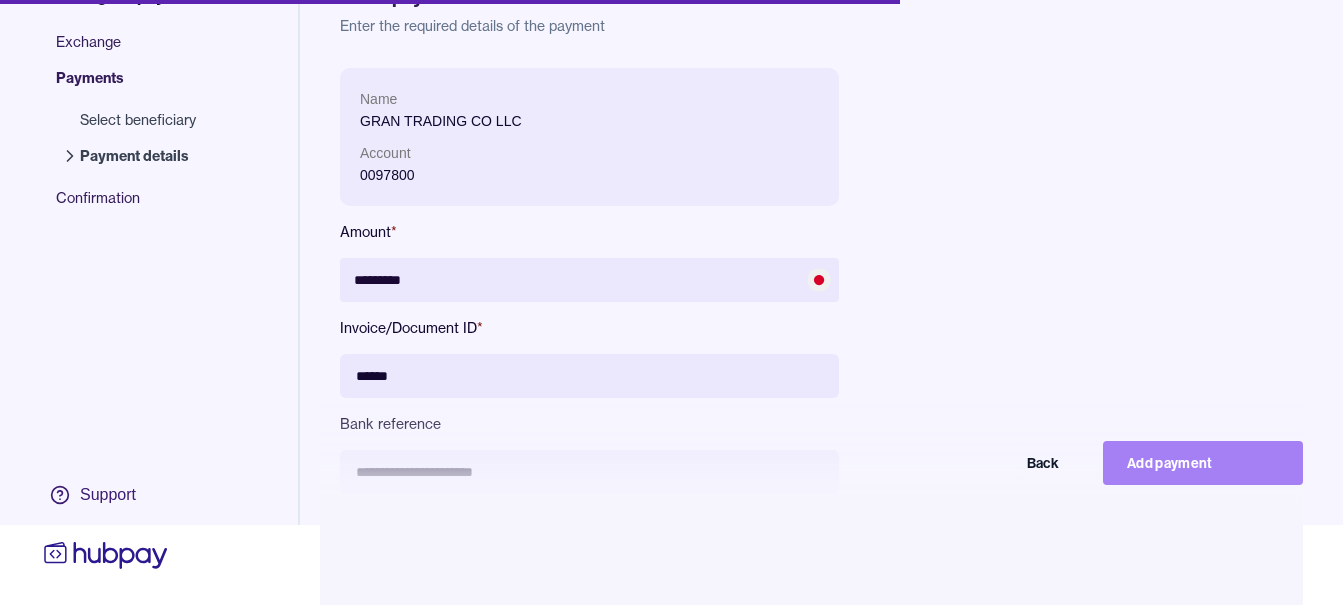 click on "Add payment" at bounding box center (1203, 463) 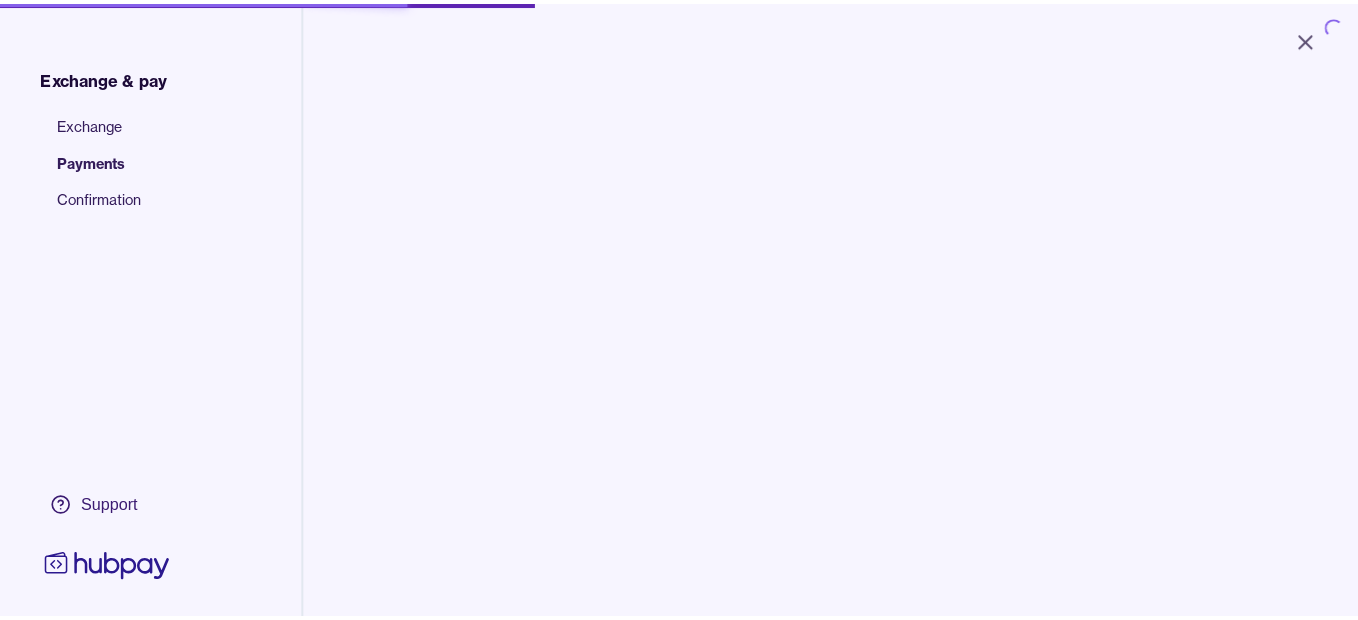 scroll, scrollTop: 0, scrollLeft: 0, axis: both 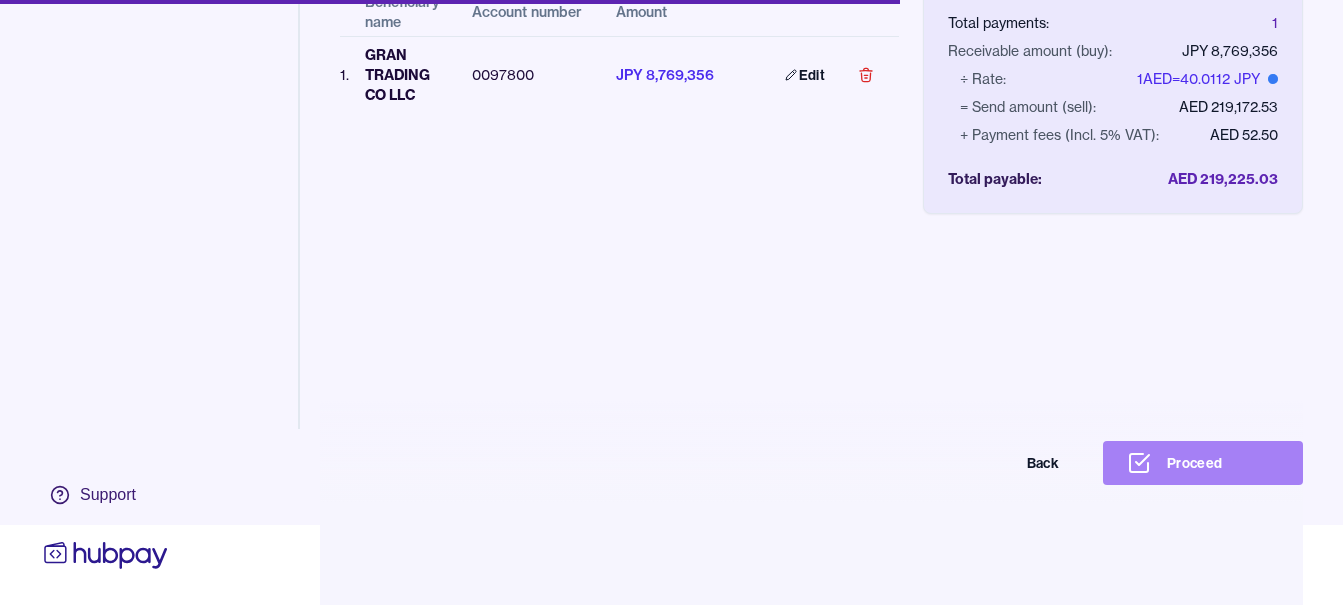 click on "Proceed" at bounding box center [1203, 463] 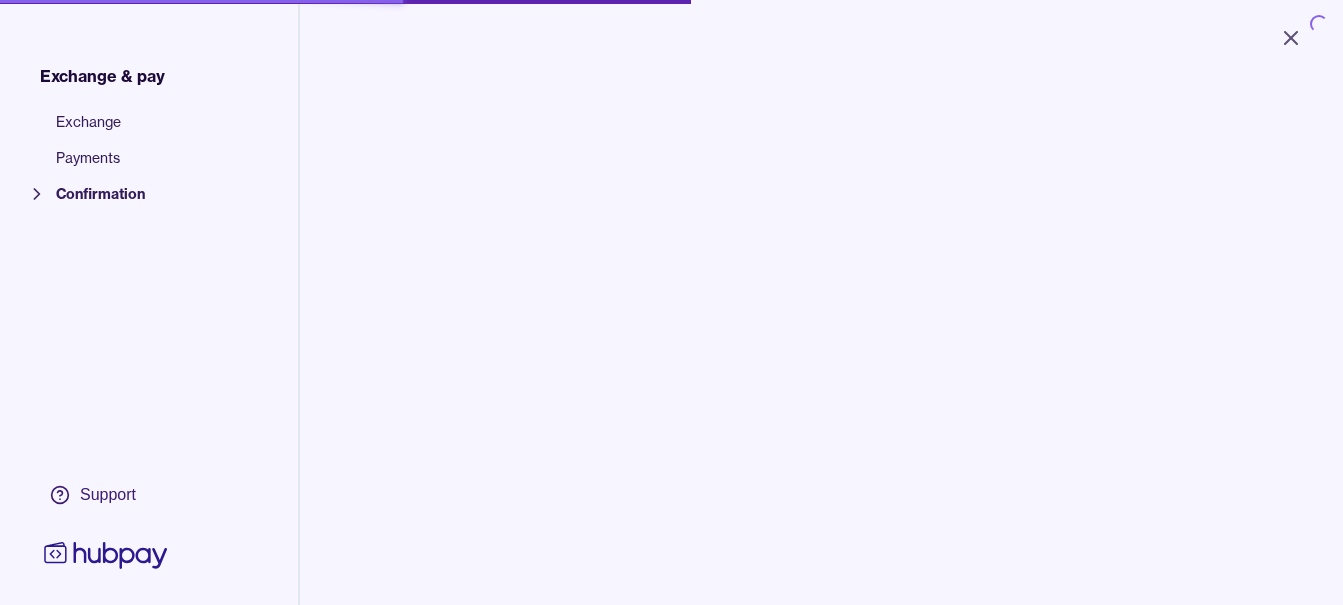 scroll, scrollTop: 0, scrollLeft: 0, axis: both 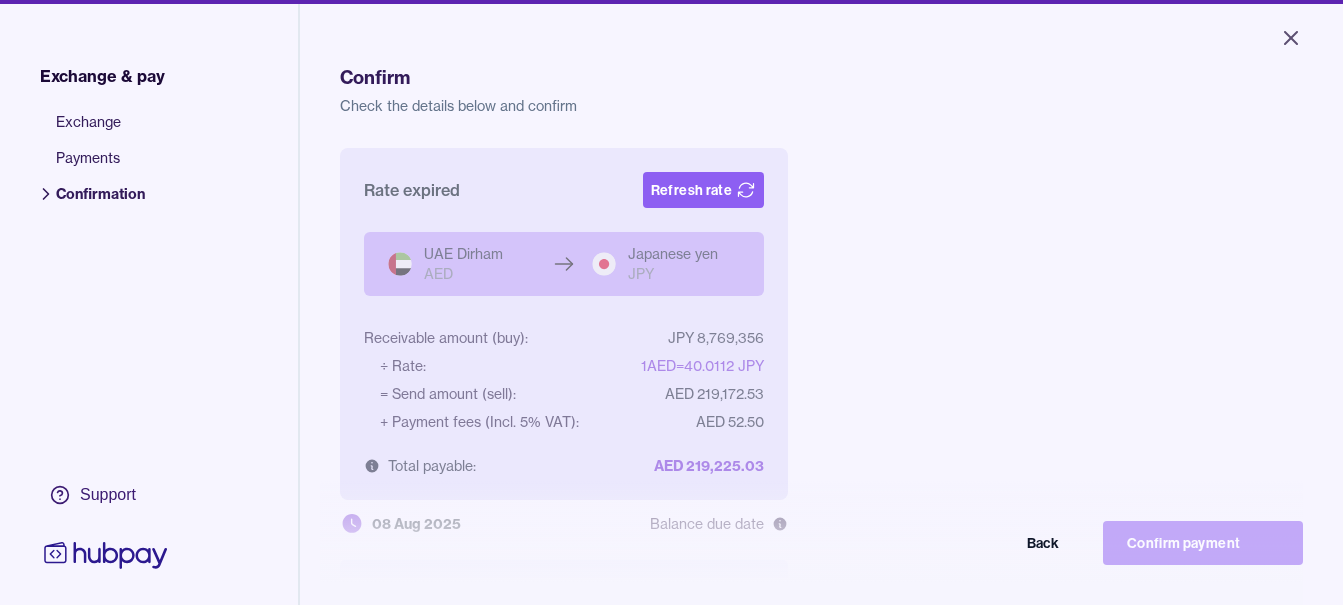click on "Rate expired Refresh rate" at bounding box center (564, 190) 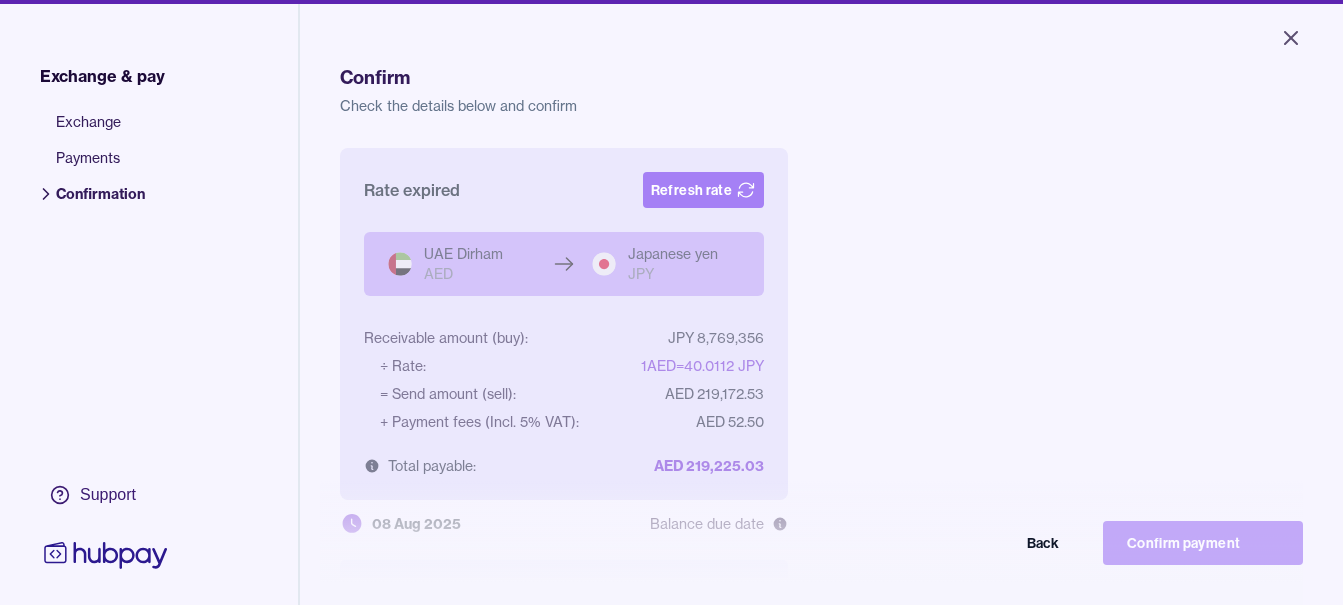 click on "Refresh rate" at bounding box center [703, 190] 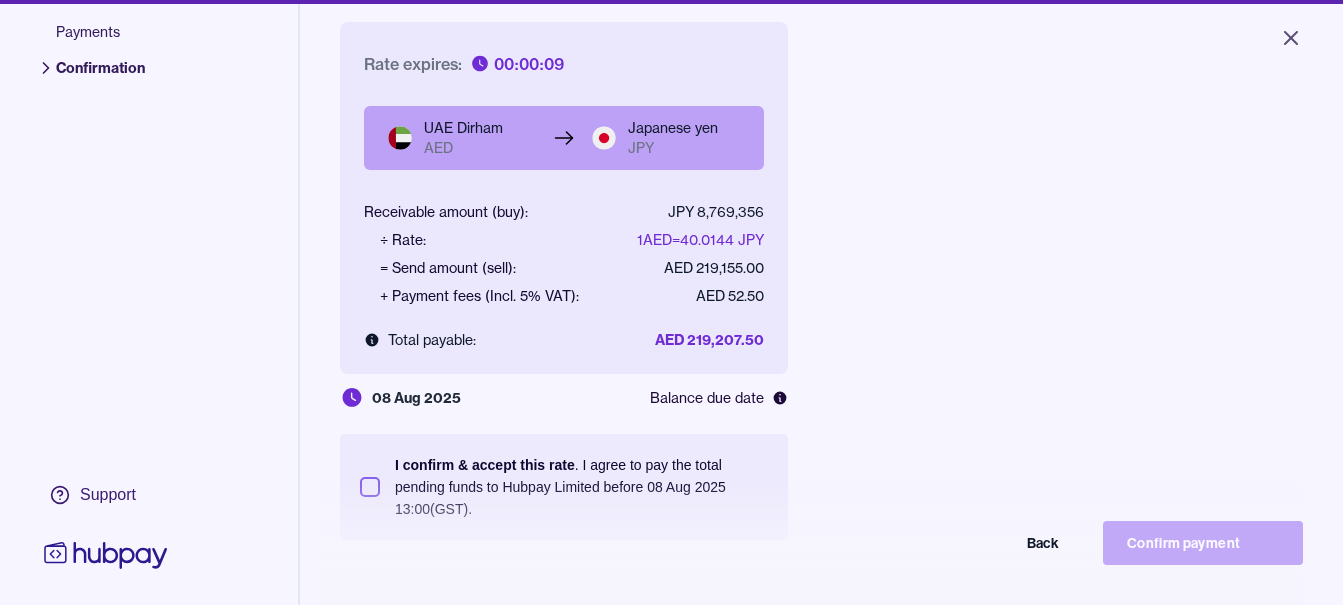 scroll, scrollTop: 268, scrollLeft: 0, axis: vertical 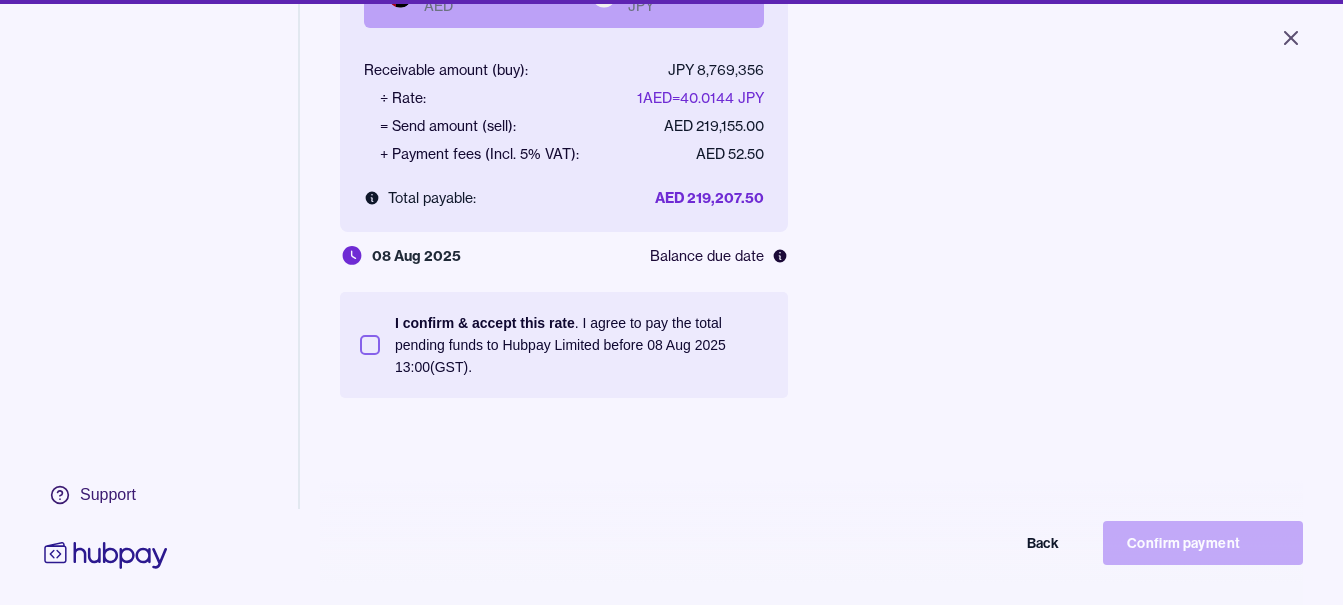click on "I confirm & accept this rate . I agree to pay the total pending funds to Hubpay Limited before   08 Aug 2025   13:00  (GST)." at bounding box center [564, 345] 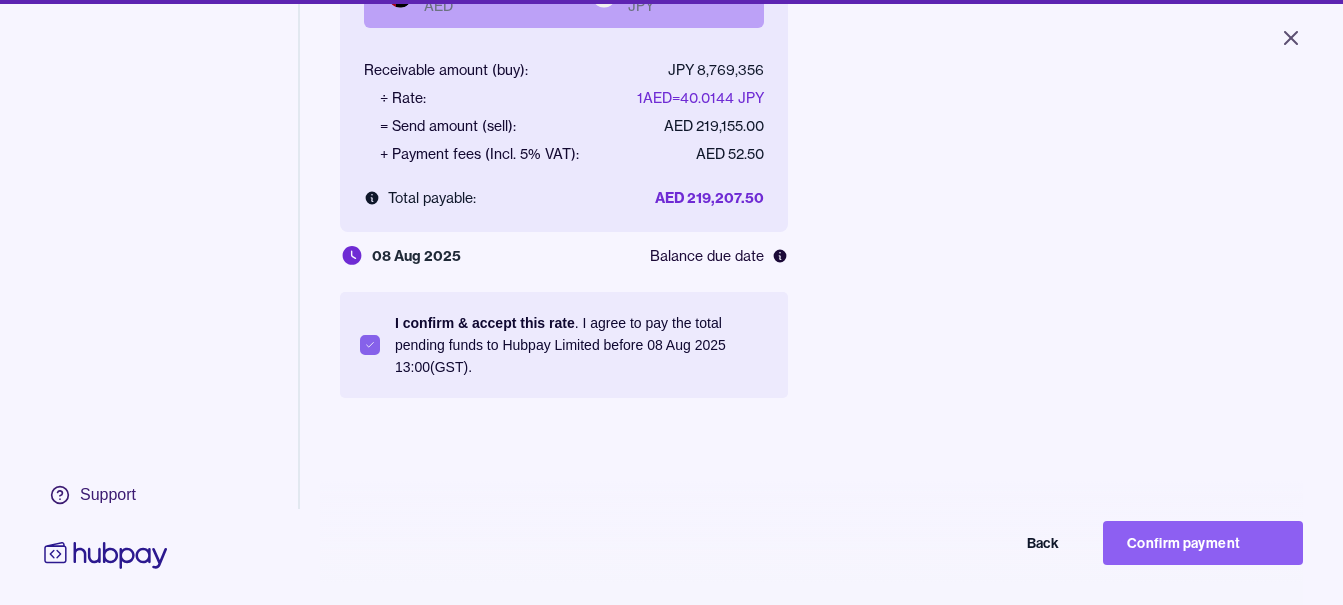 scroll, scrollTop: 95, scrollLeft: 0, axis: vertical 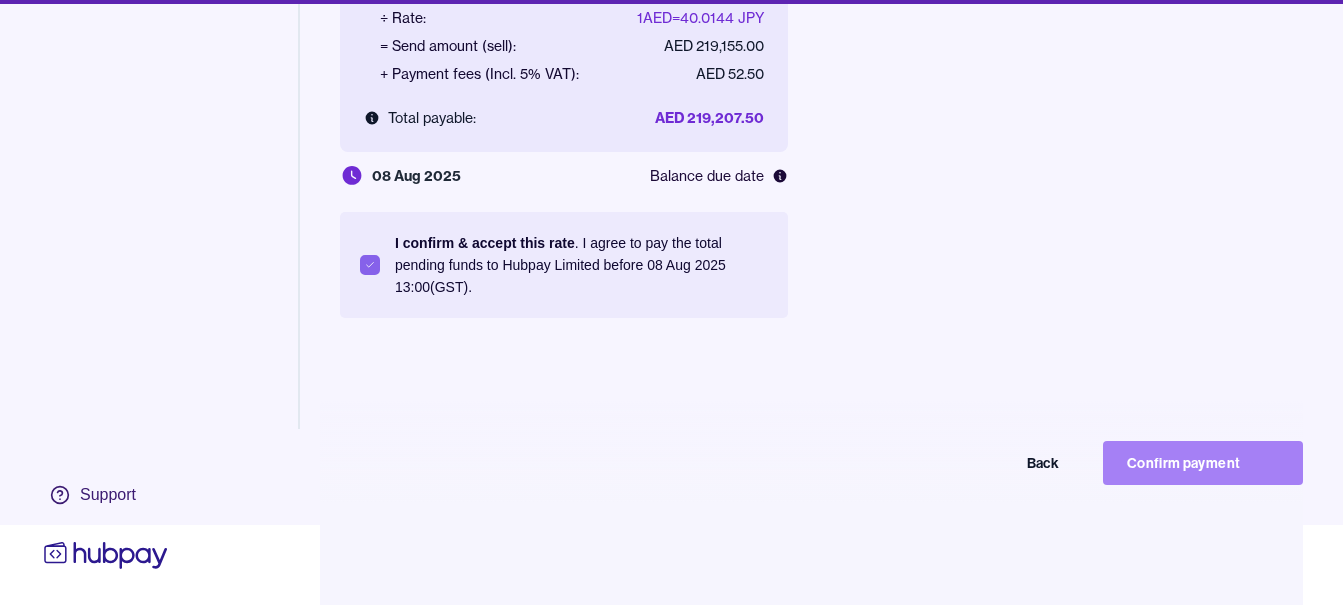 click on "Confirm payment" at bounding box center (1203, 463) 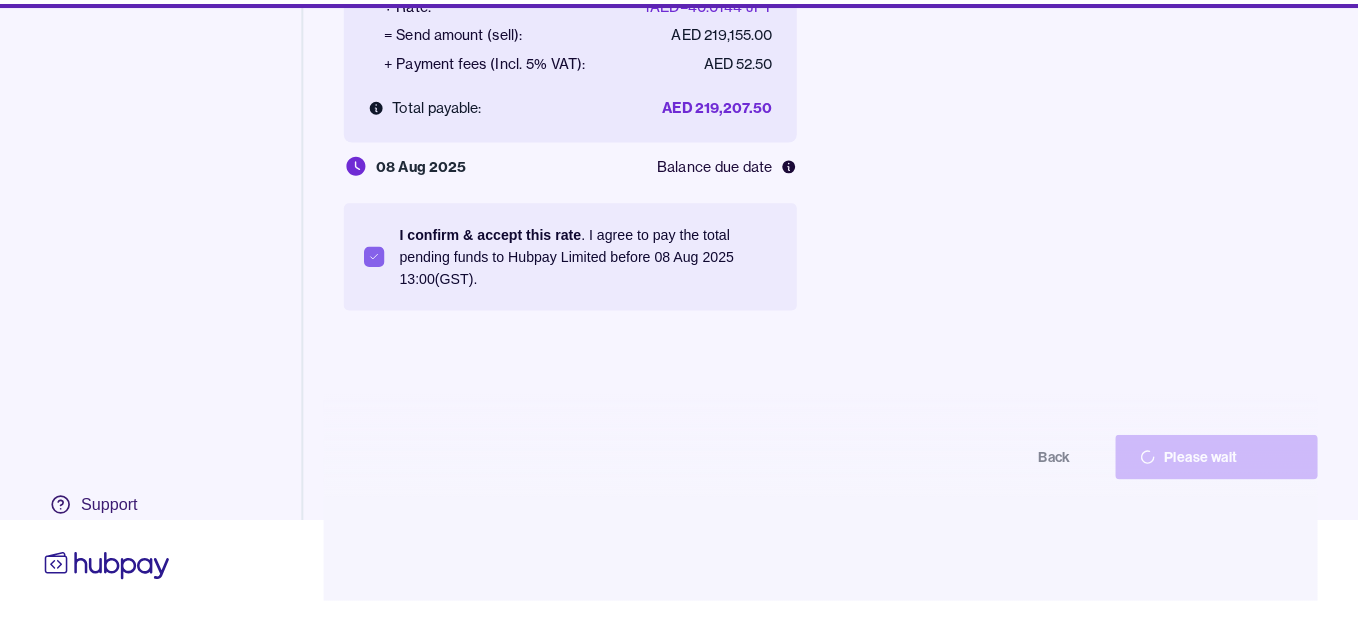 scroll, scrollTop: 80, scrollLeft: 0, axis: vertical 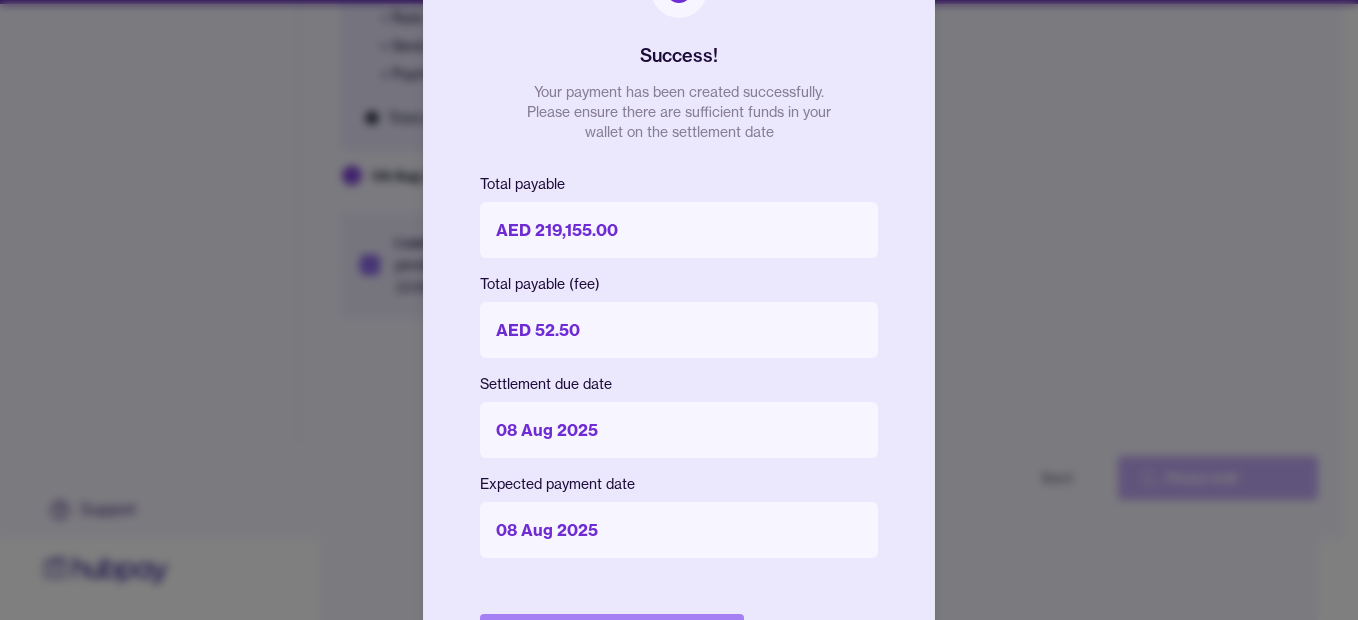 click on "Done" at bounding box center (612, 636) 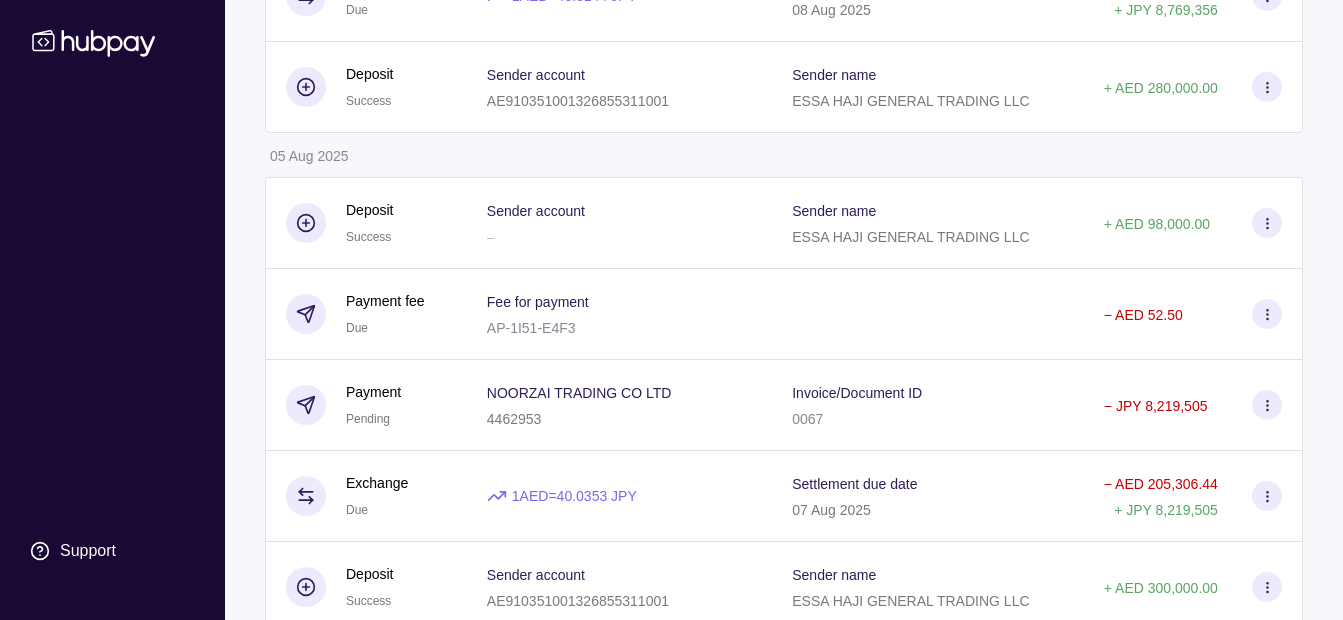 scroll, scrollTop: 0, scrollLeft: 0, axis: both 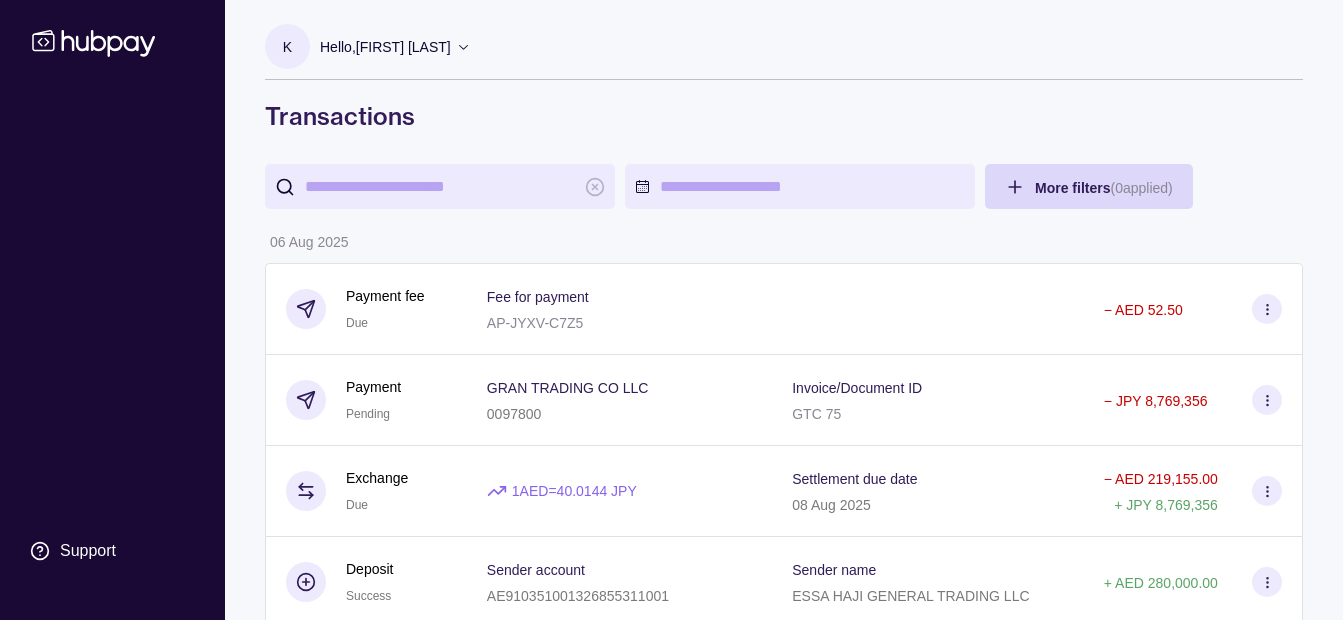 click on "Hello, [FIRST] [LAST] [LAST]" at bounding box center (385, 47) 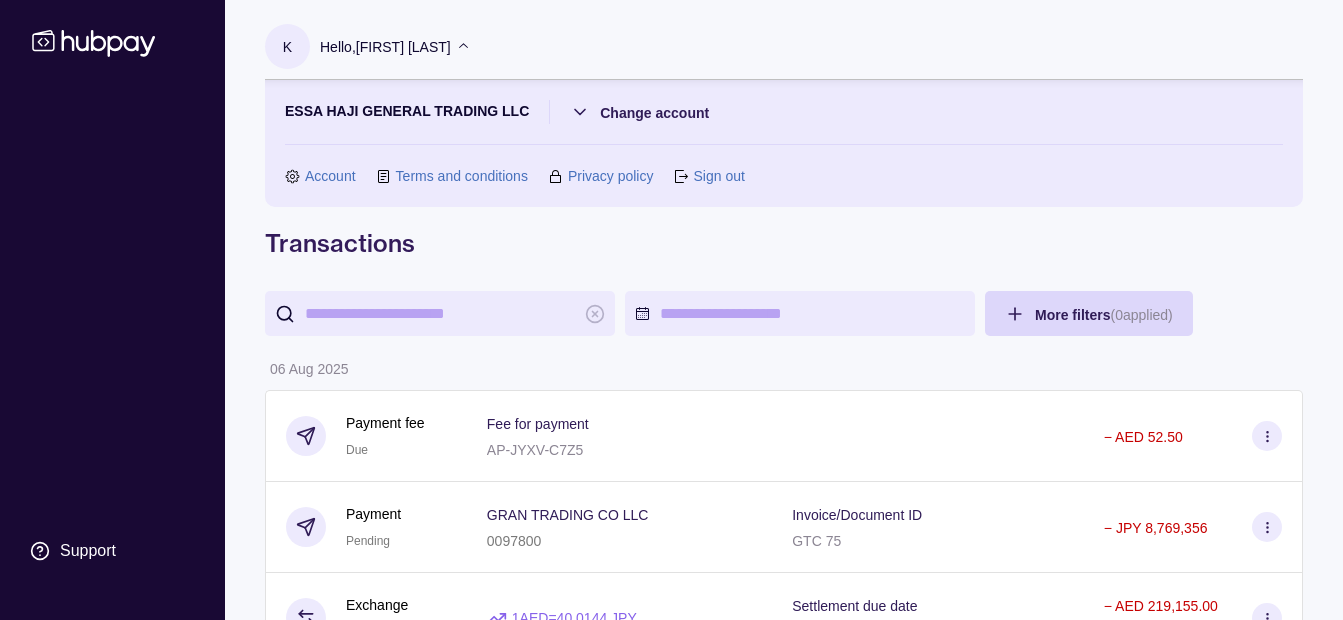 click on "Hello, [FIRST] [LAST] [LAST]" at bounding box center [385, 47] 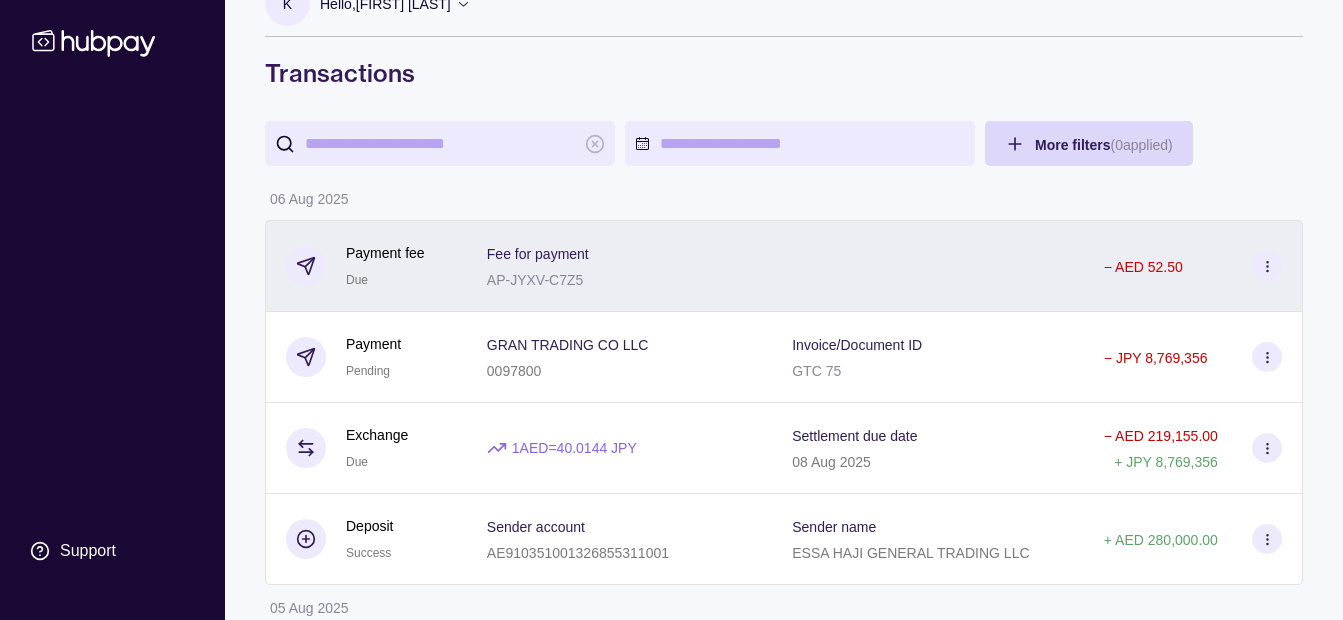 scroll, scrollTop: 0, scrollLeft: 0, axis: both 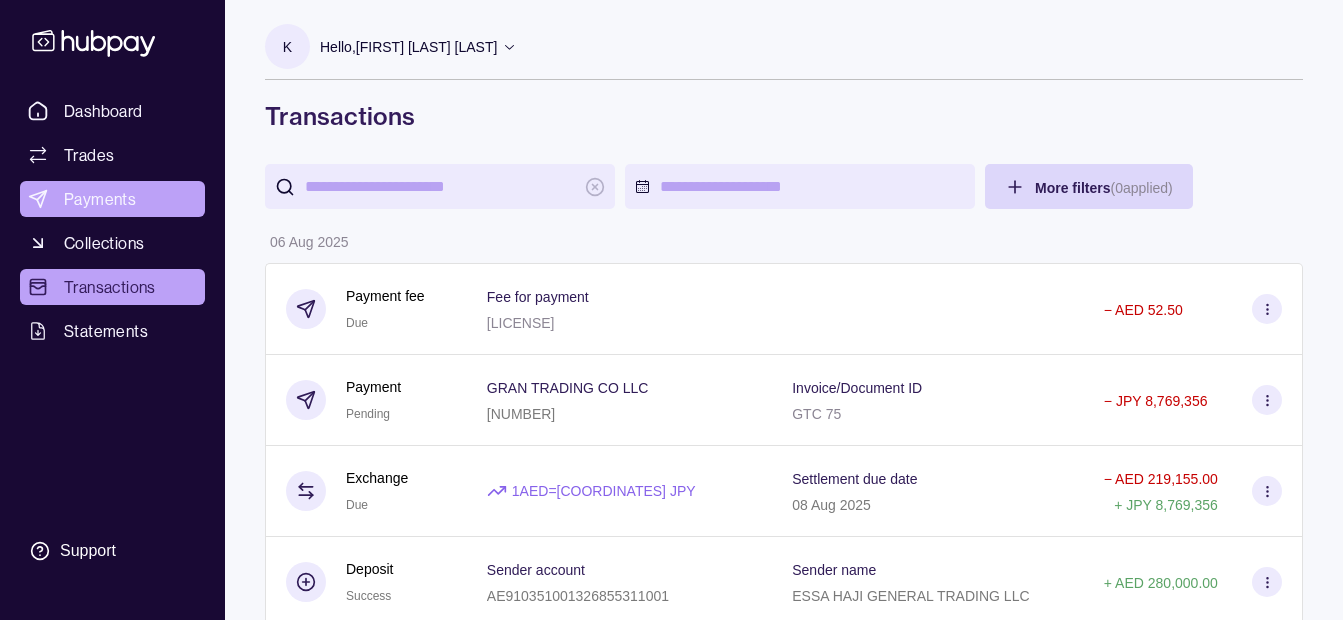 click on "Payments" at bounding box center [100, 199] 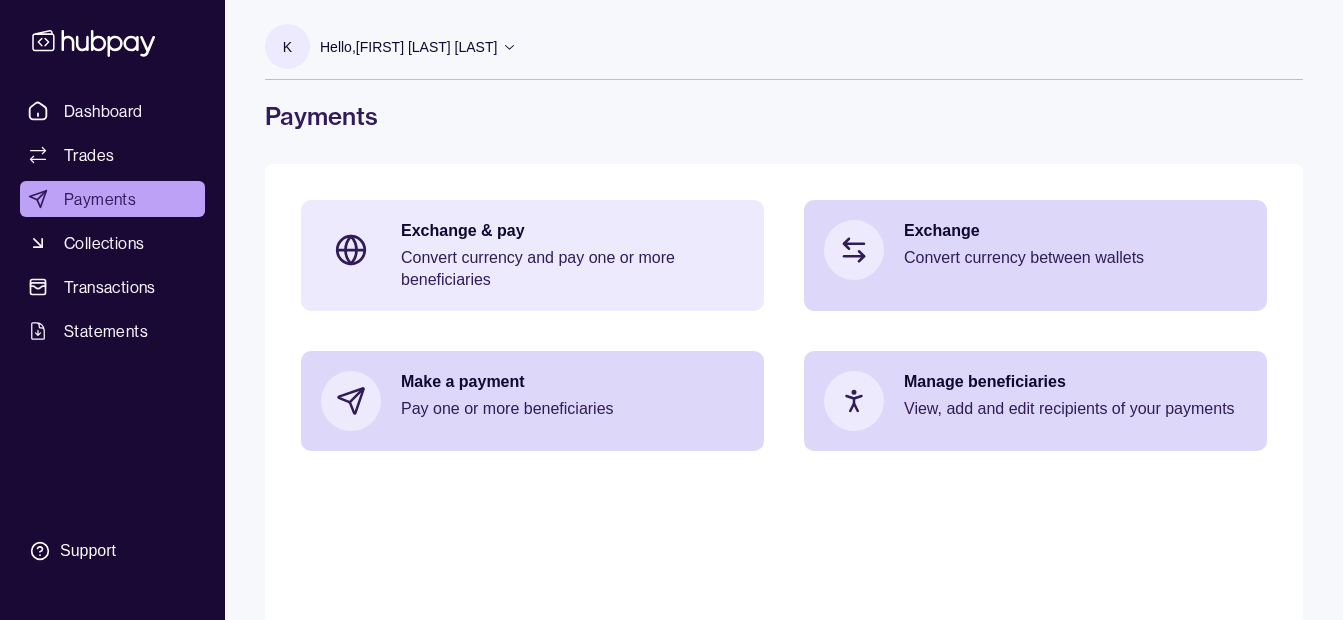 click on "Convert currency and pay one or more beneficiaries" at bounding box center [572, 269] 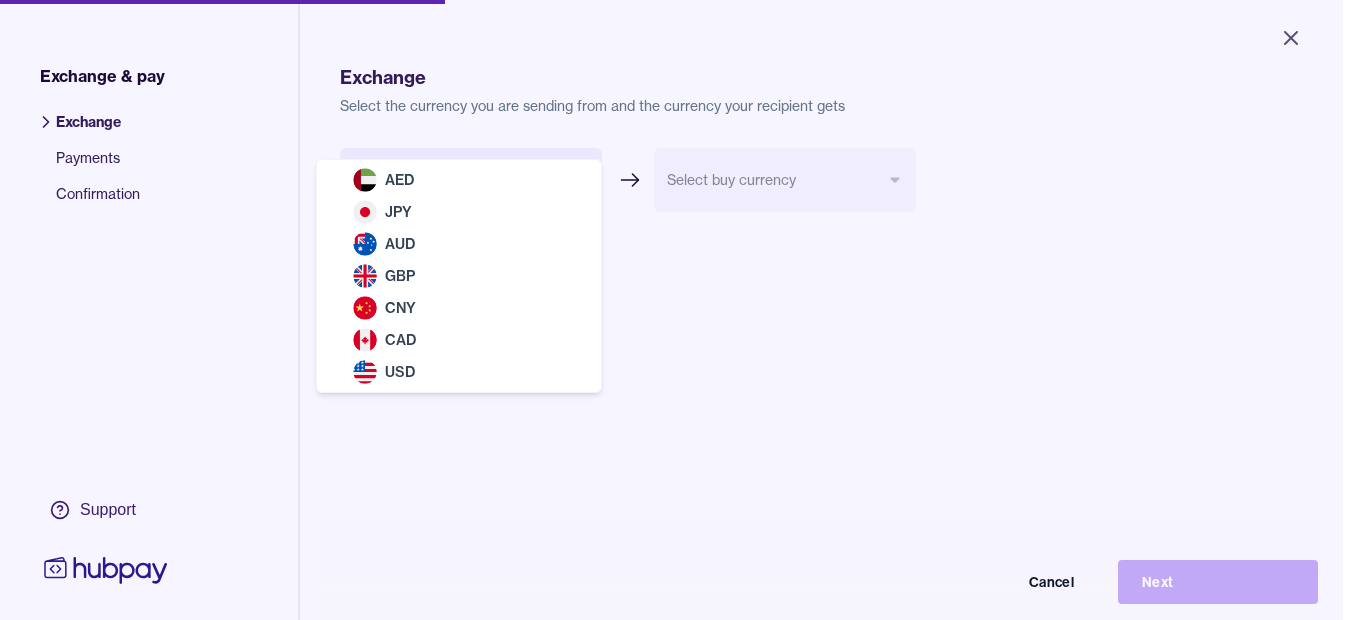 click on "Close Exchange & pay Exchange Payments Confirmation Support Exchange Select the currency you are sending from and the currency your recipient gets Select sell currency *** *** *** *** *** *** *** Select buy currency Cancel Next Exchange & pay | Hubpay AED JPY AUD GBP CNY CAD USD" at bounding box center [671, 310] 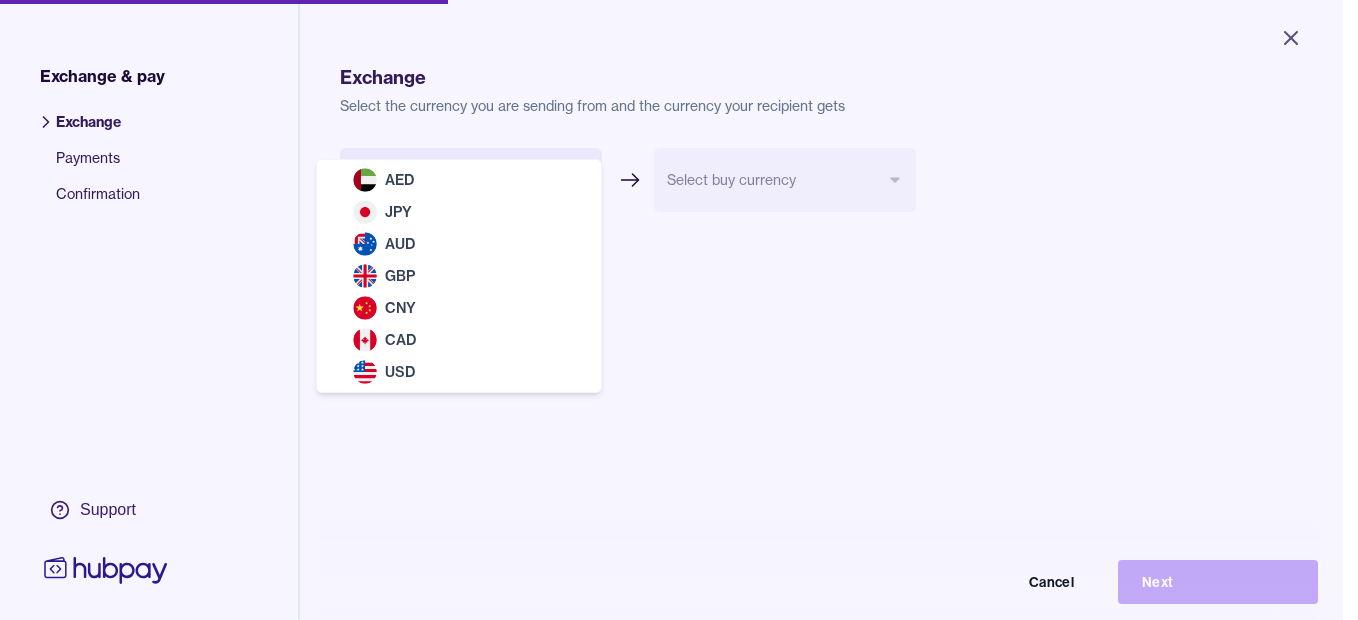 select on "***" 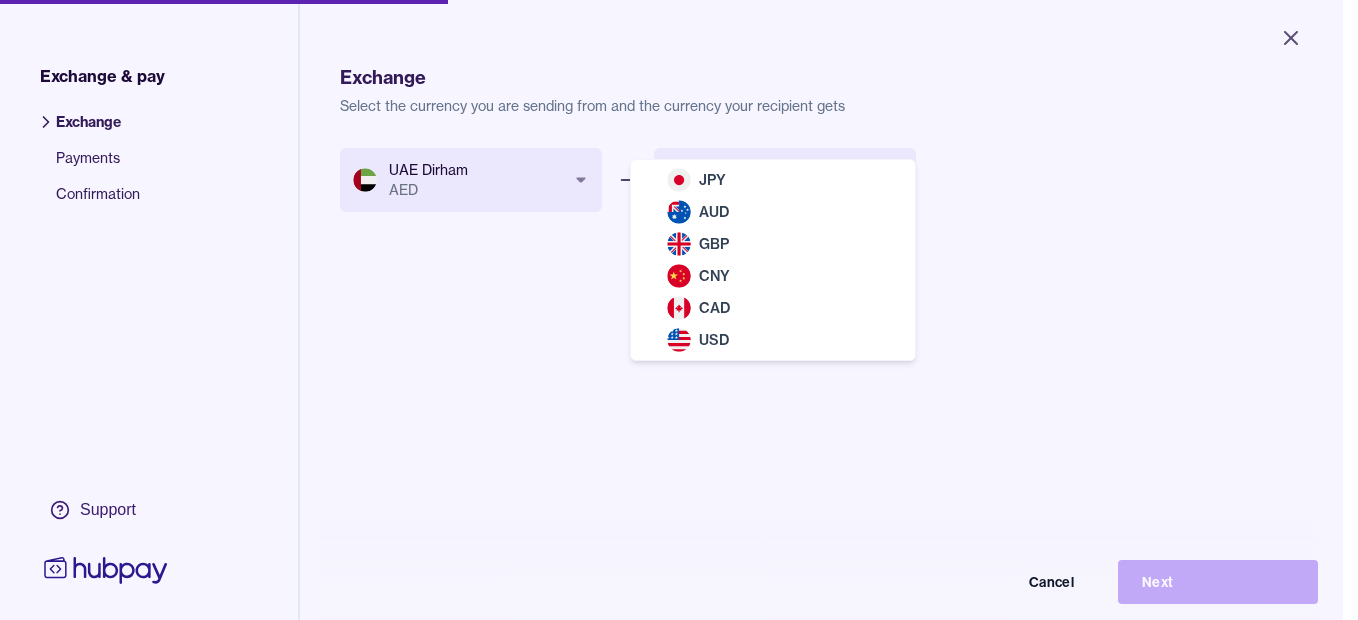 click on "Close Exchange & pay Exchange Payments Confirmation Support Exchange Select the currency you are sending from and the currency your recipient gets UAE Dirham AED *** *** *** *** *** *** *** Select buy currency *** *** *** *** *** *** Cancel Next Exchange & pay | Hubpay JPY AUD GBP CNY CAD USD" at bounding box center (671, 310) 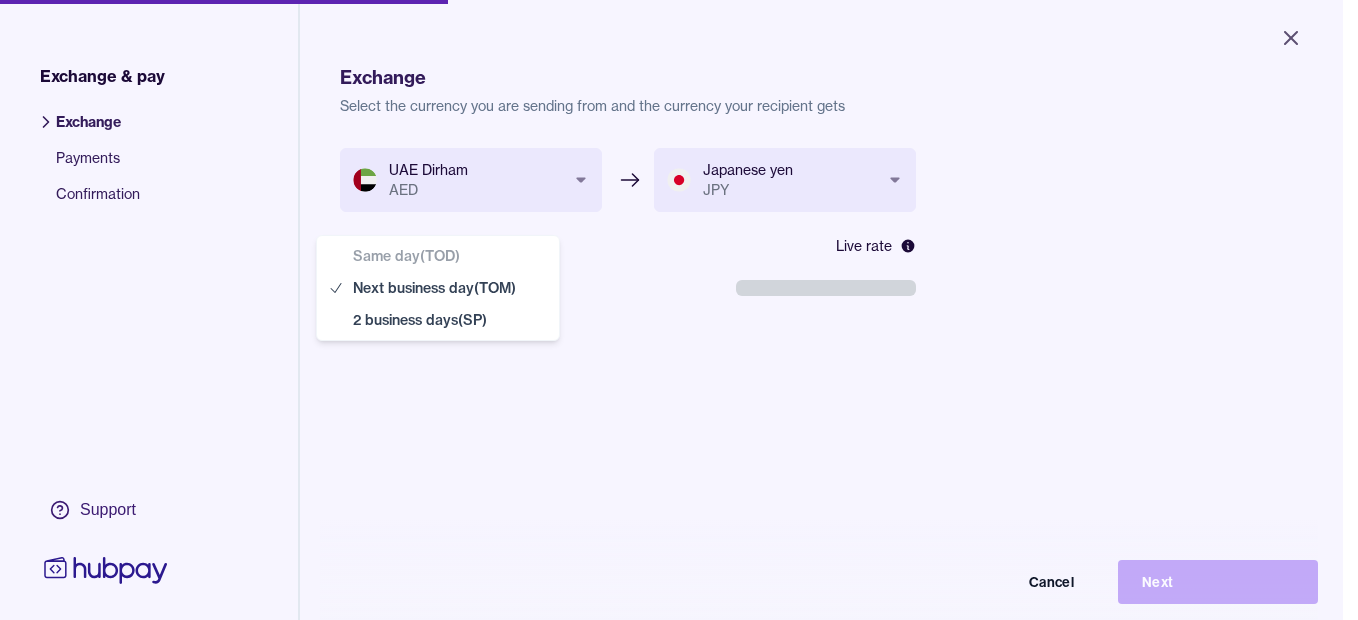 click on "**********" at bounding box center [671, 310] 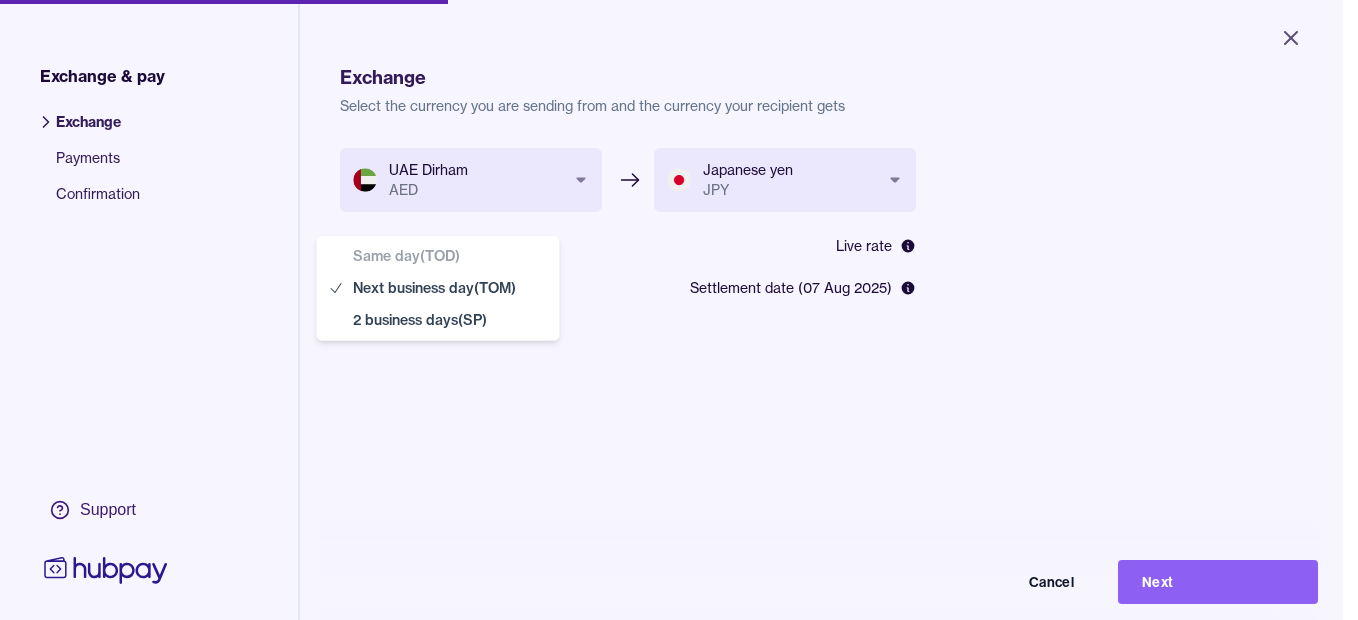select on "**" 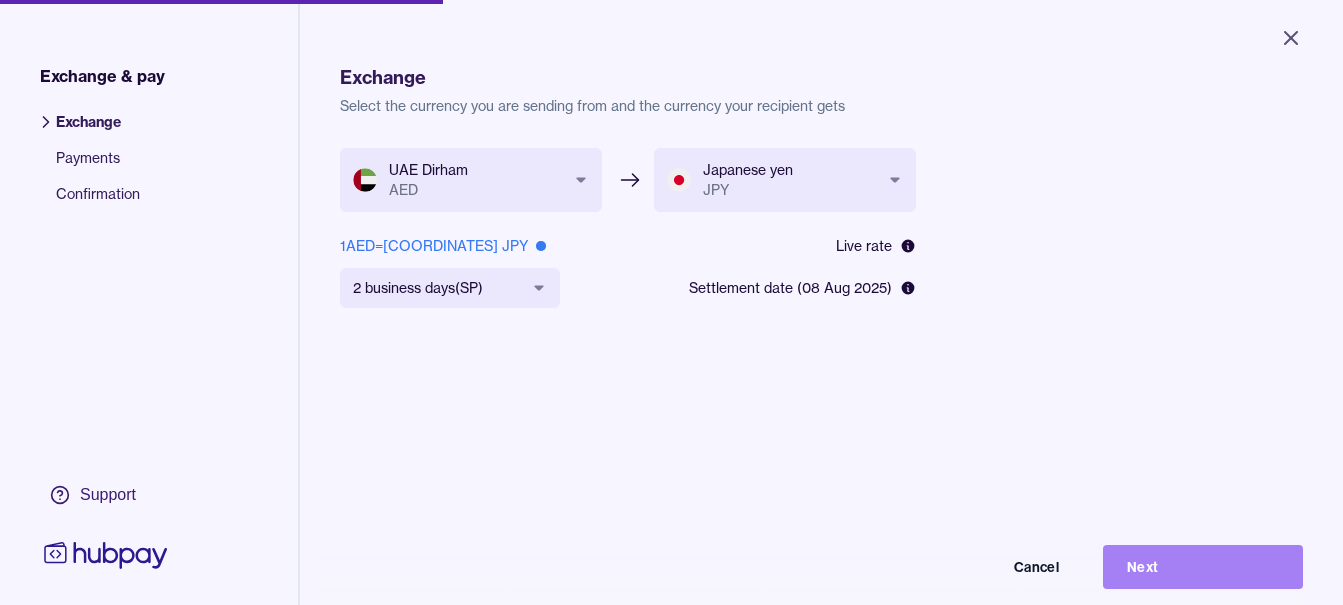 click on "Next" at bounding box center [1203, 567] 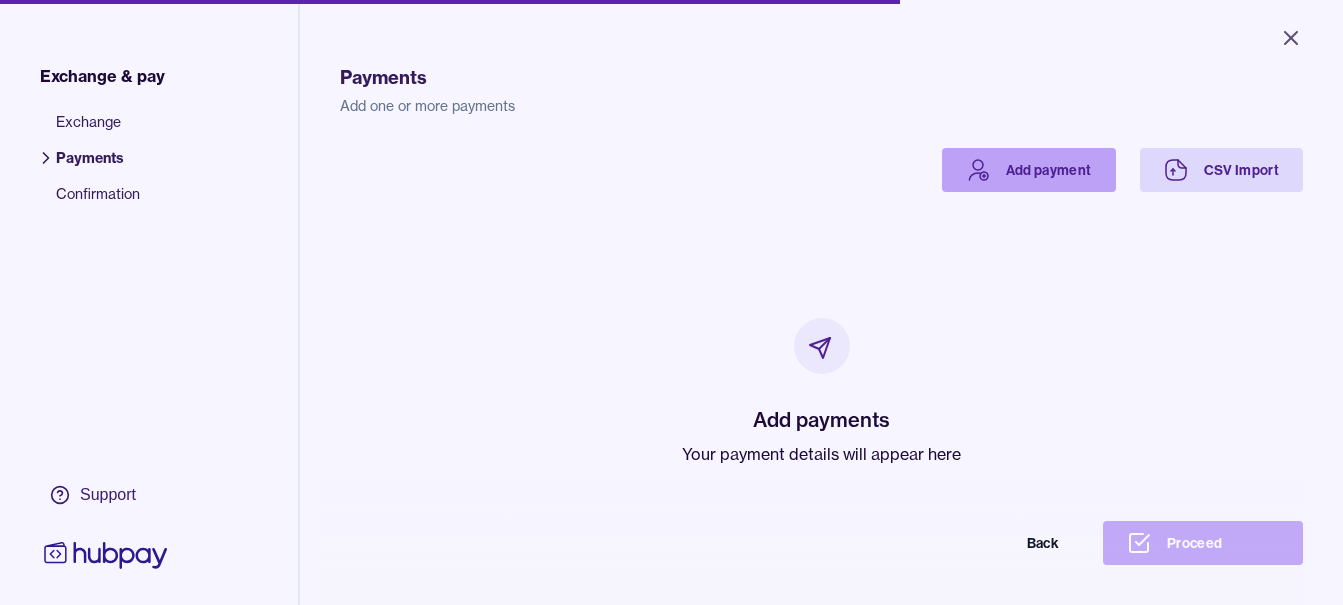 click on "Add payment" at bounding box center (1029, 170) 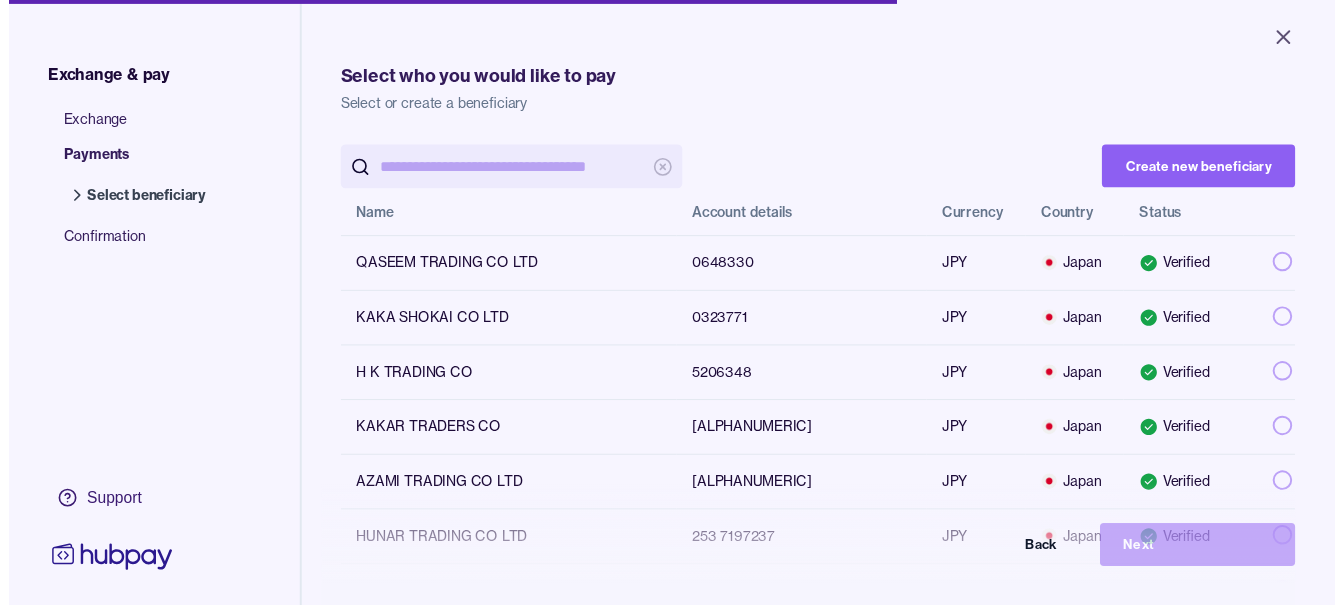 scroll, scrollTop: 0, scrollLeft: 0, axis: both 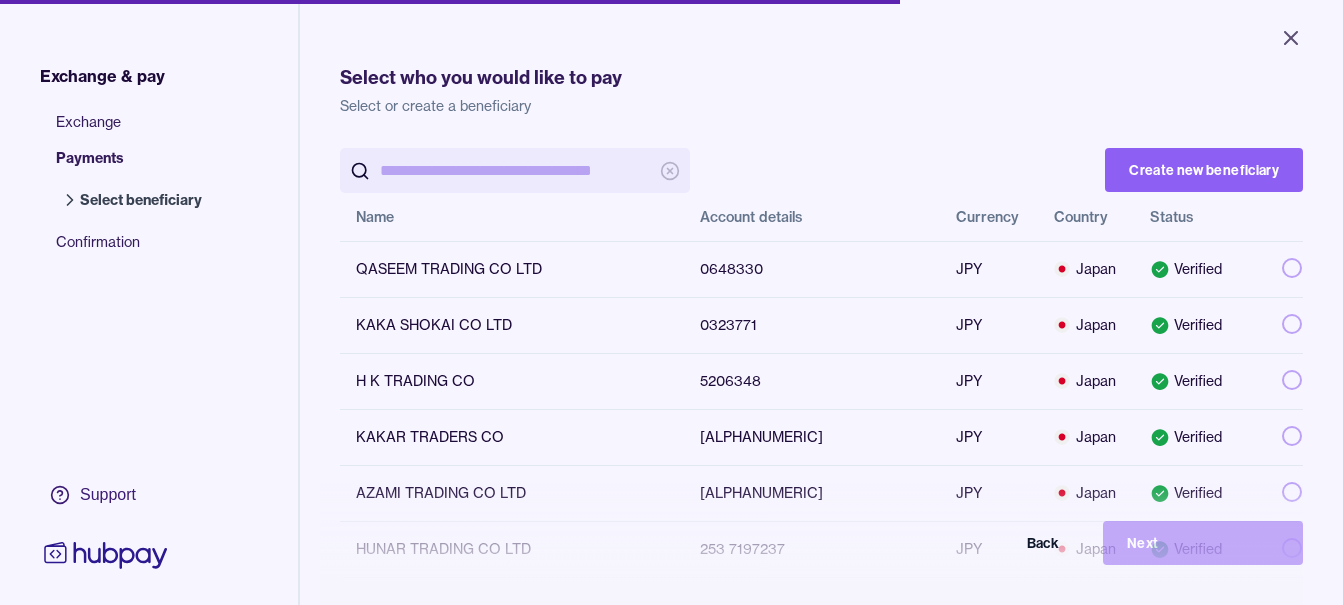 click at bounding box center (515, 170) 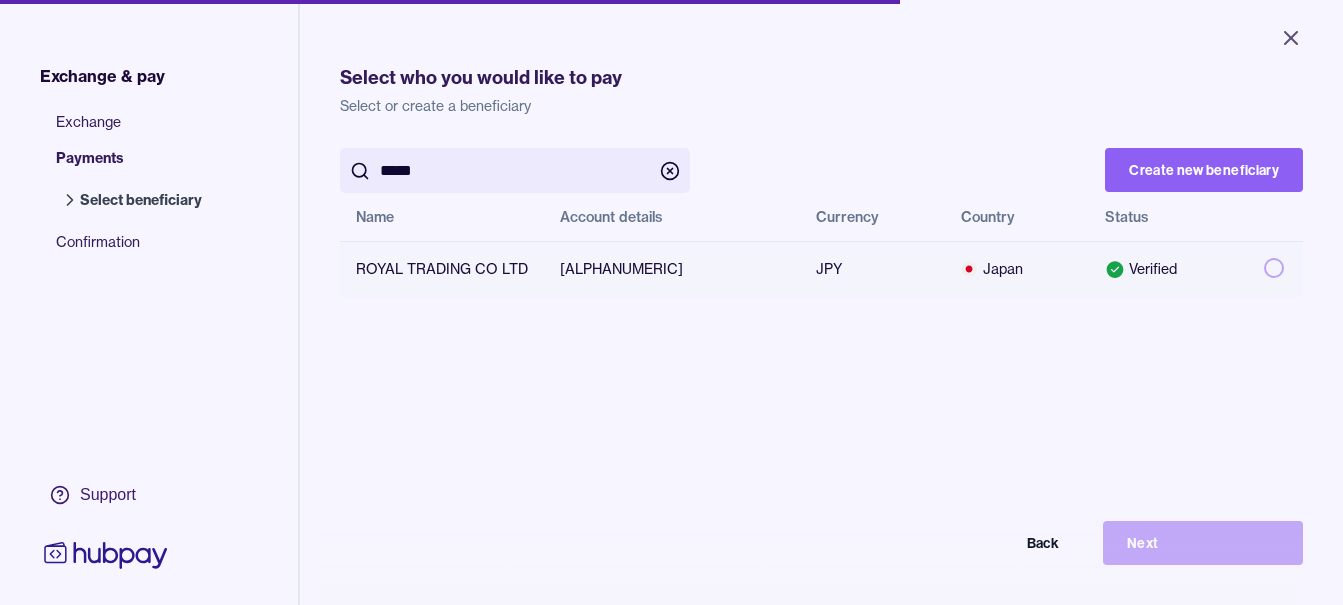 type on "*****" 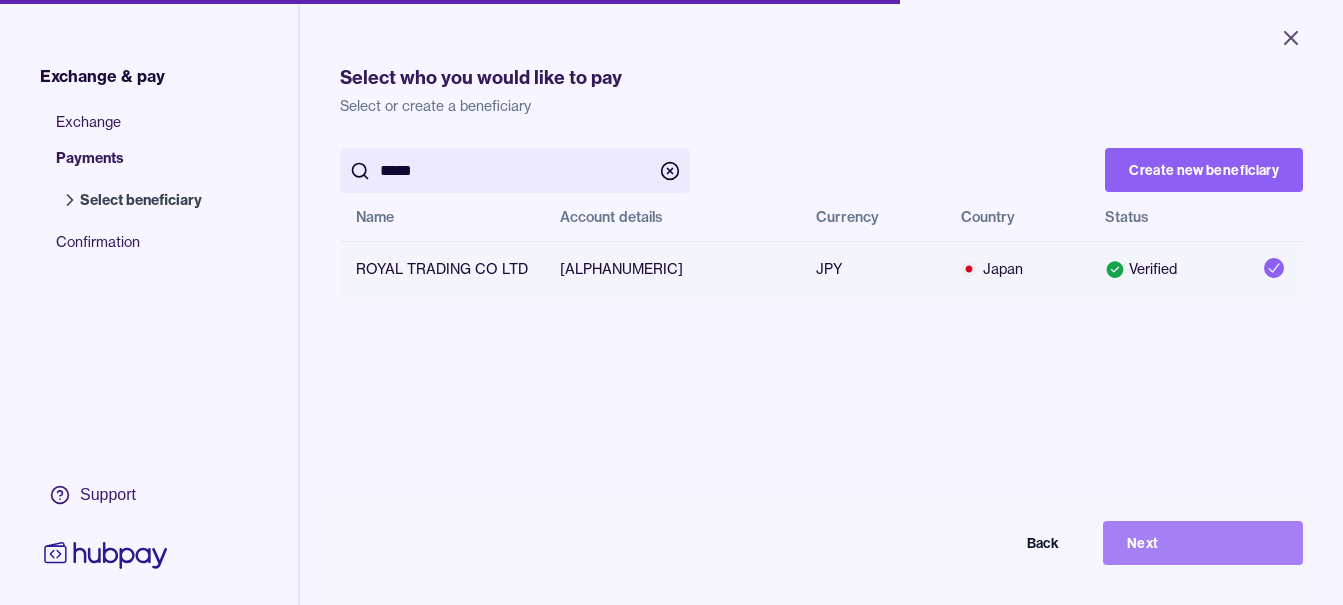 click on "Next" at bounding box center (1203, 543) 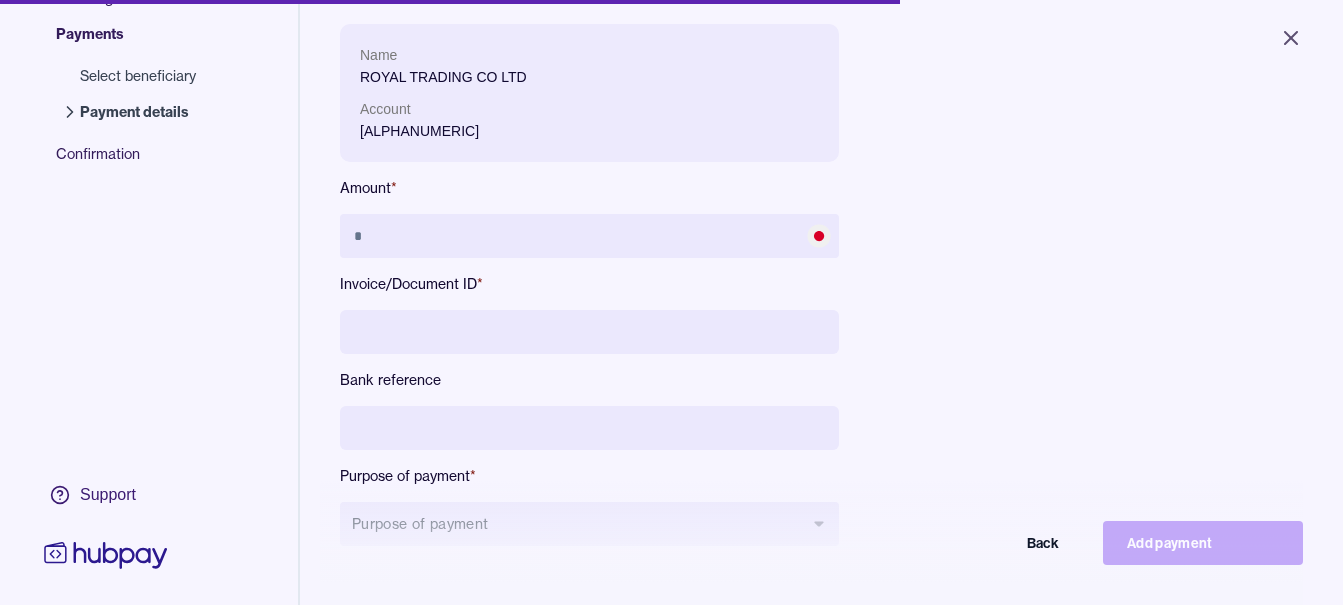 scroll, scrollTop: 268, scrollLeft: 0, axis: vertical 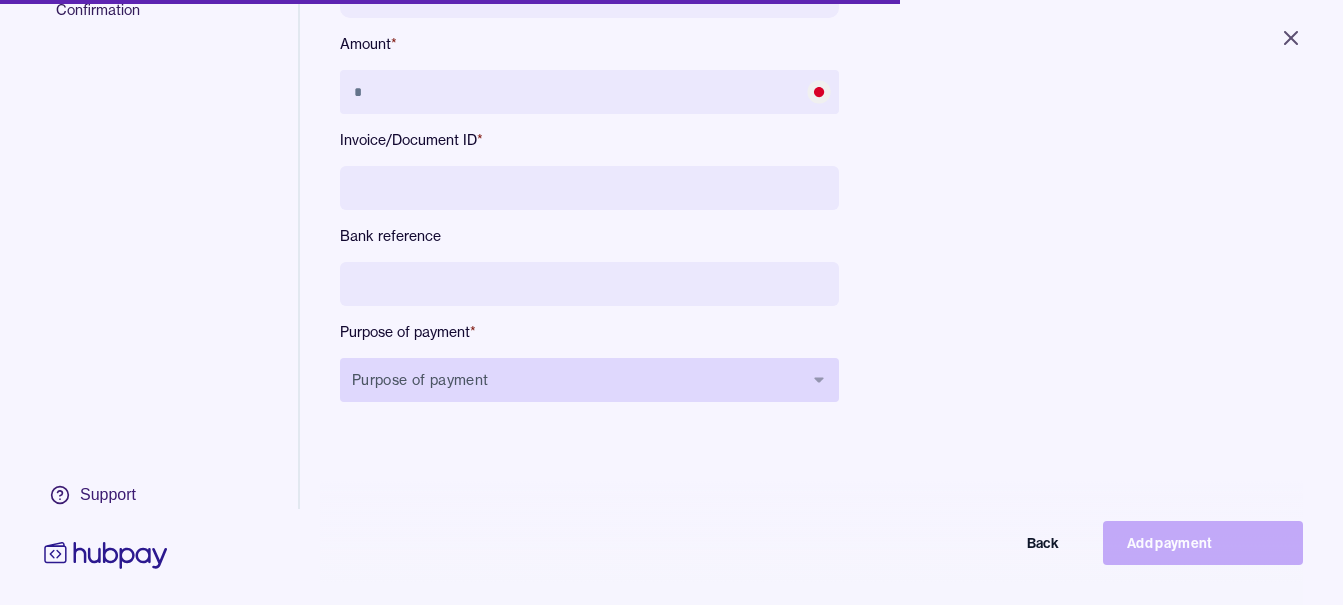 click on "Purpose of payment" at bounding box center [589, 380] 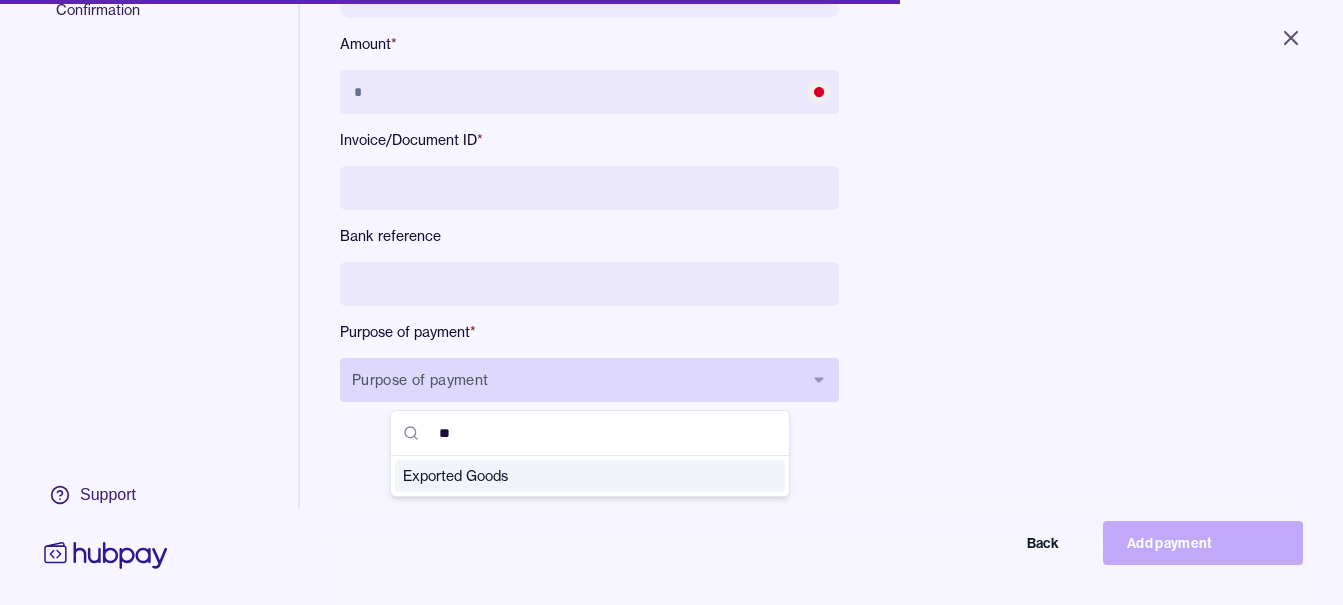 type on "***" 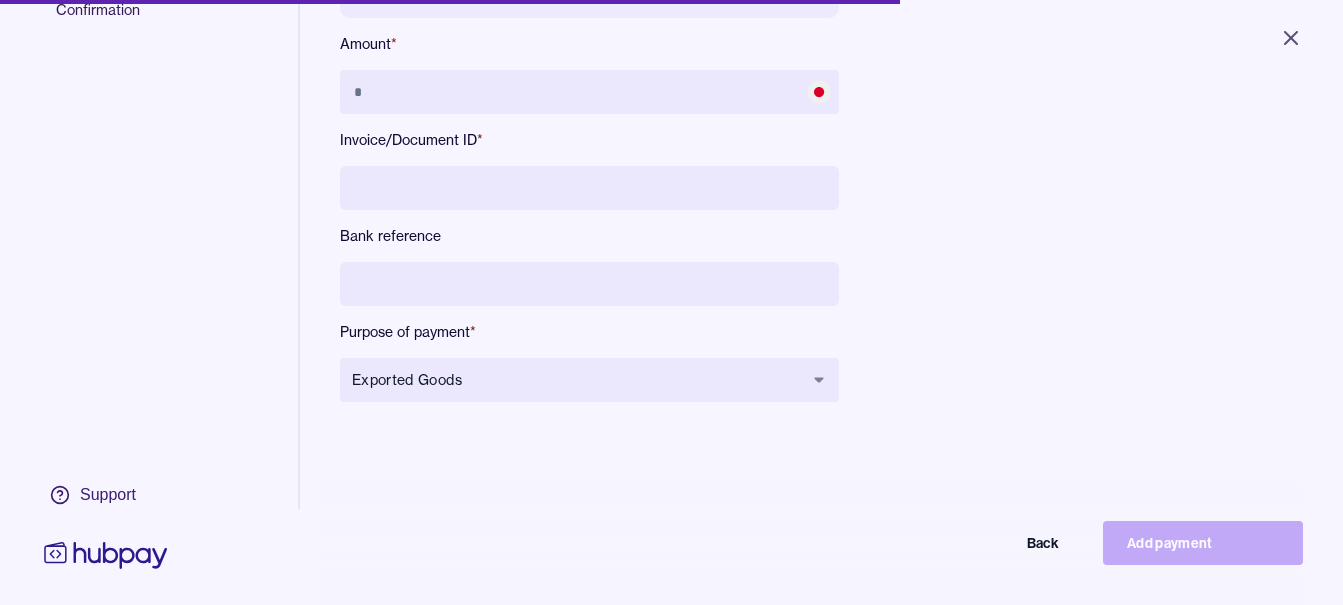 click at bounding box center [589, 284] 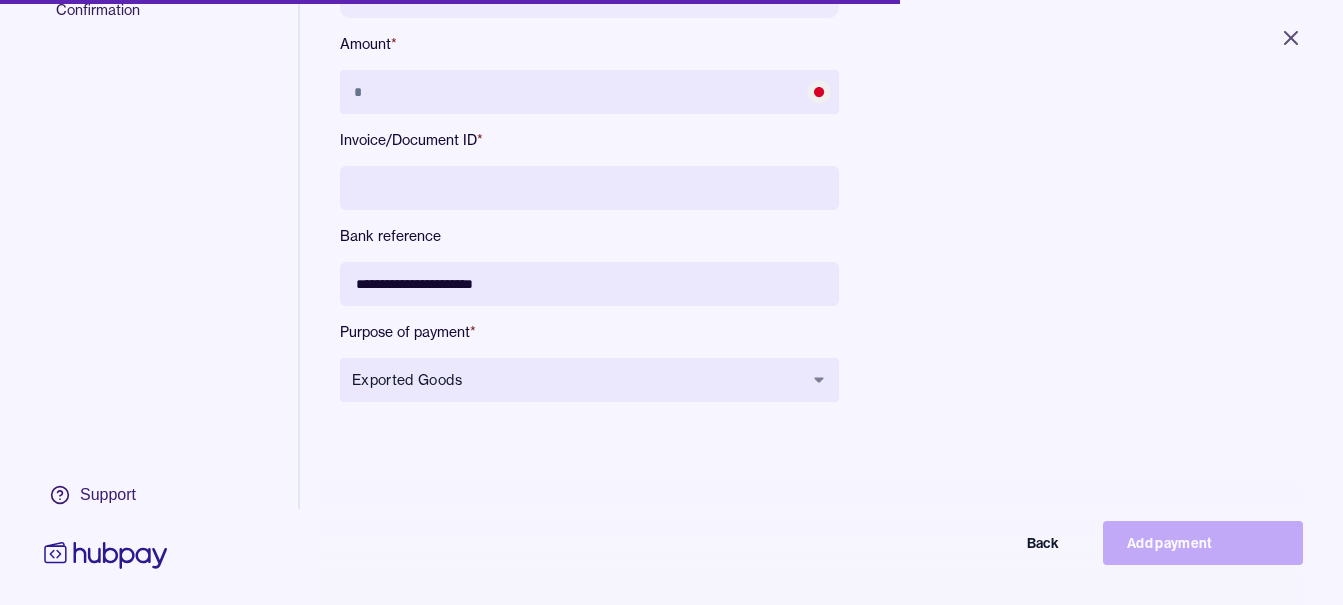 type on "**********" 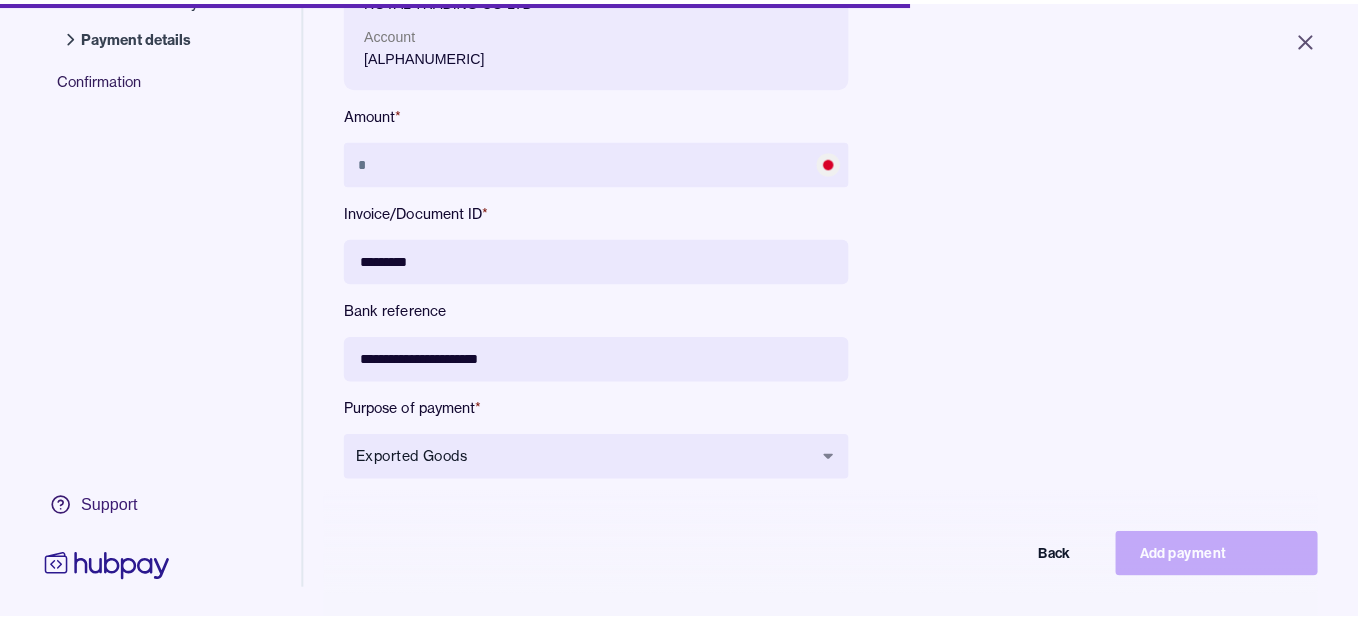 scroll, scrollTop: 168, scrollLeft: 0, axis: vertical 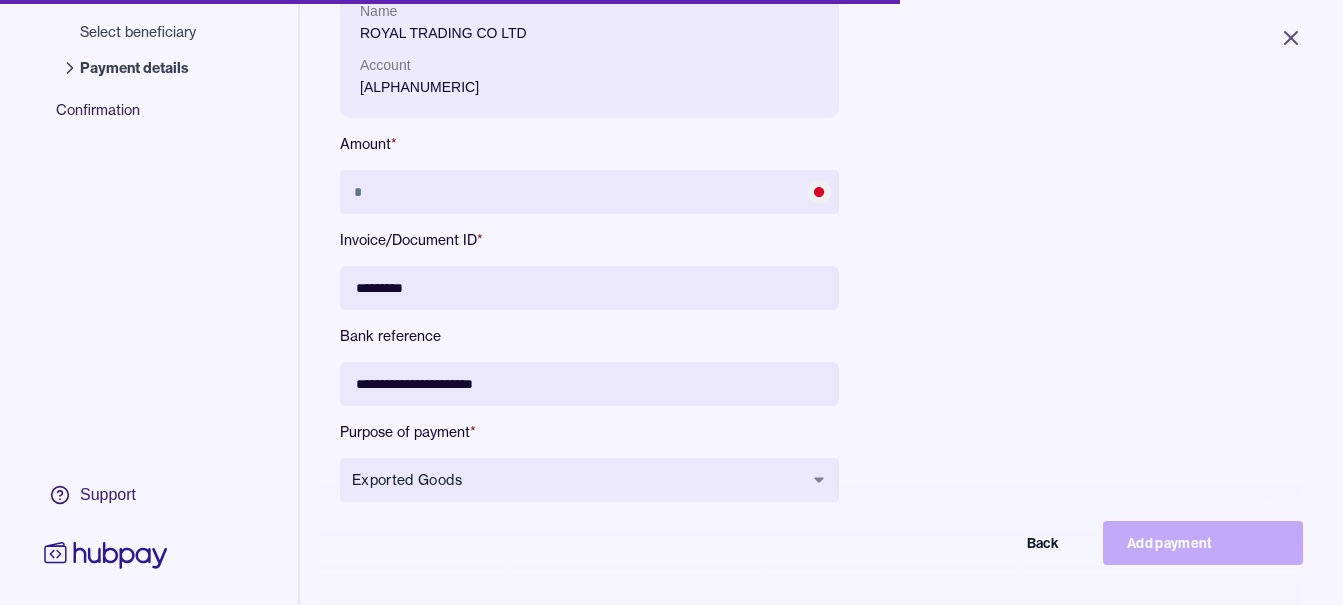 type on "*********" 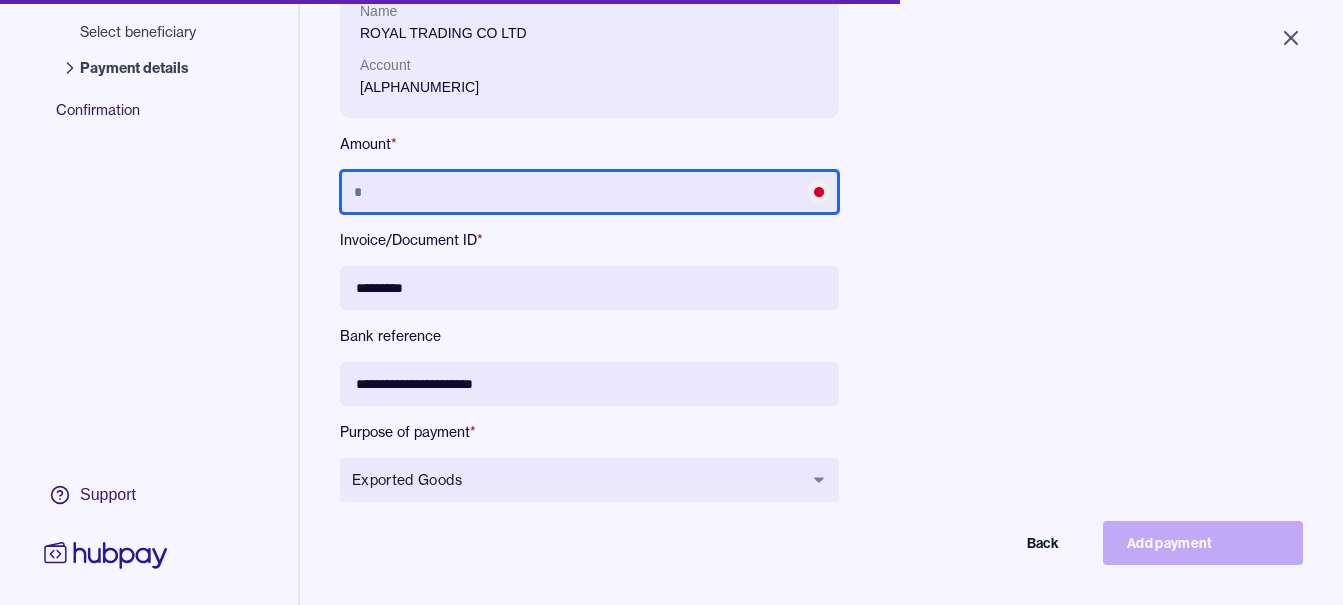 click at bounding box center [589, 192] 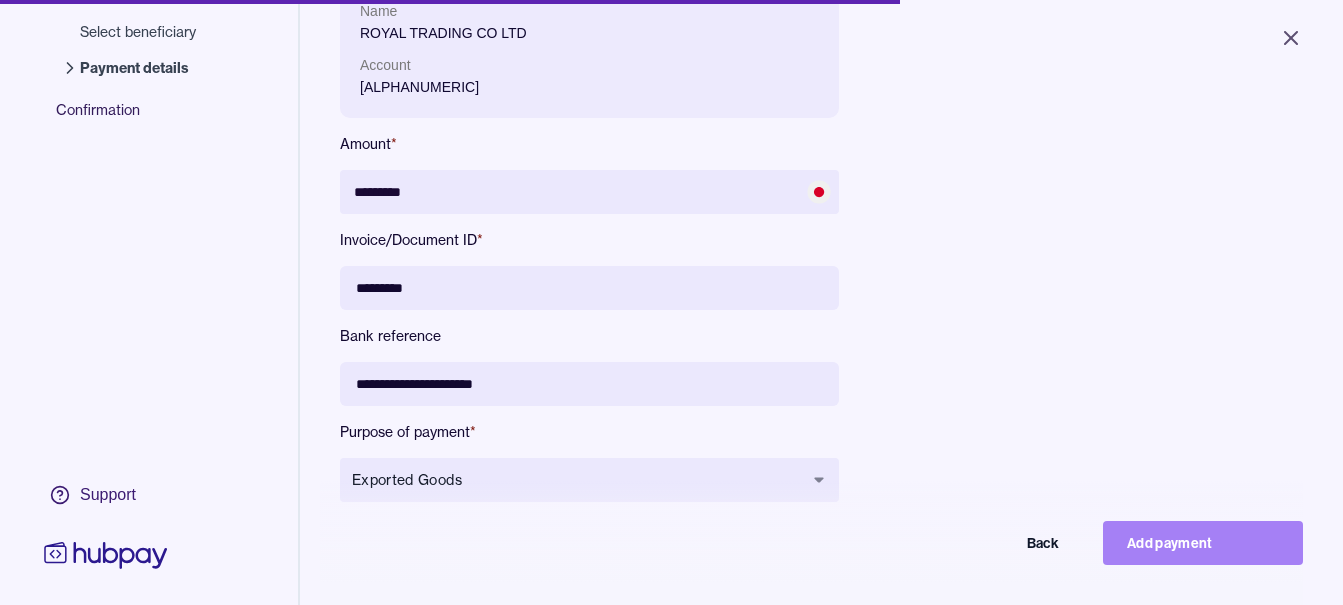 click on "Add payment" at bounding box center (1203, 543) 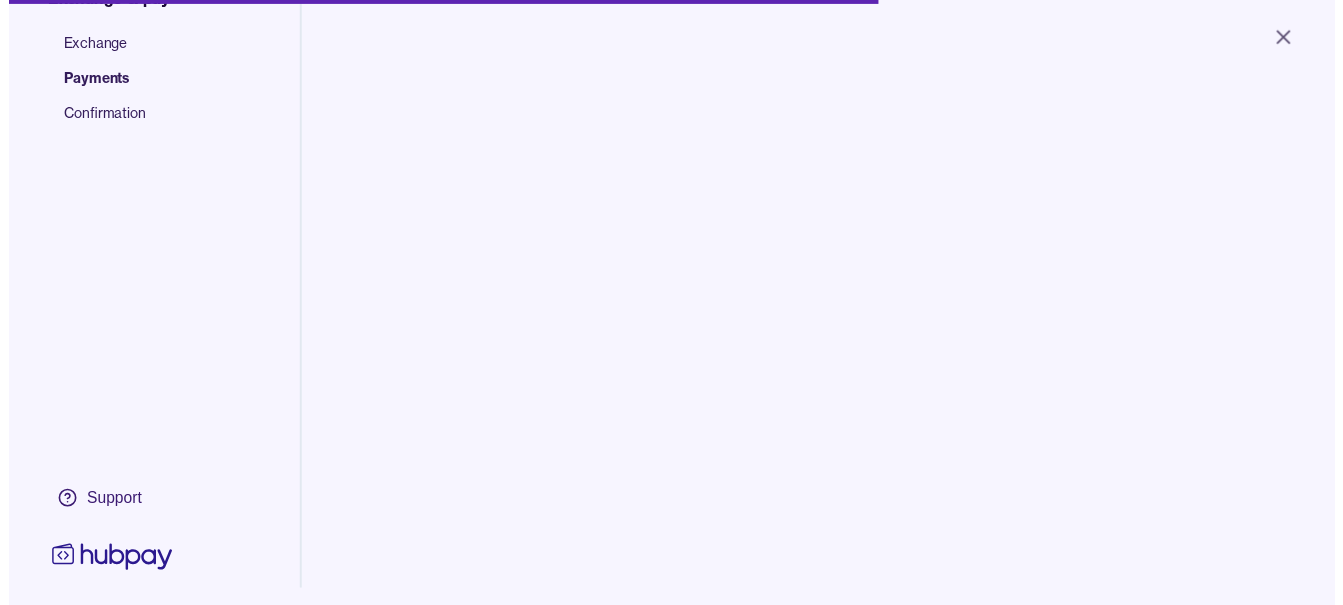 scroll, scrollTop: 156, scrollLeft: 0, axis: vertical 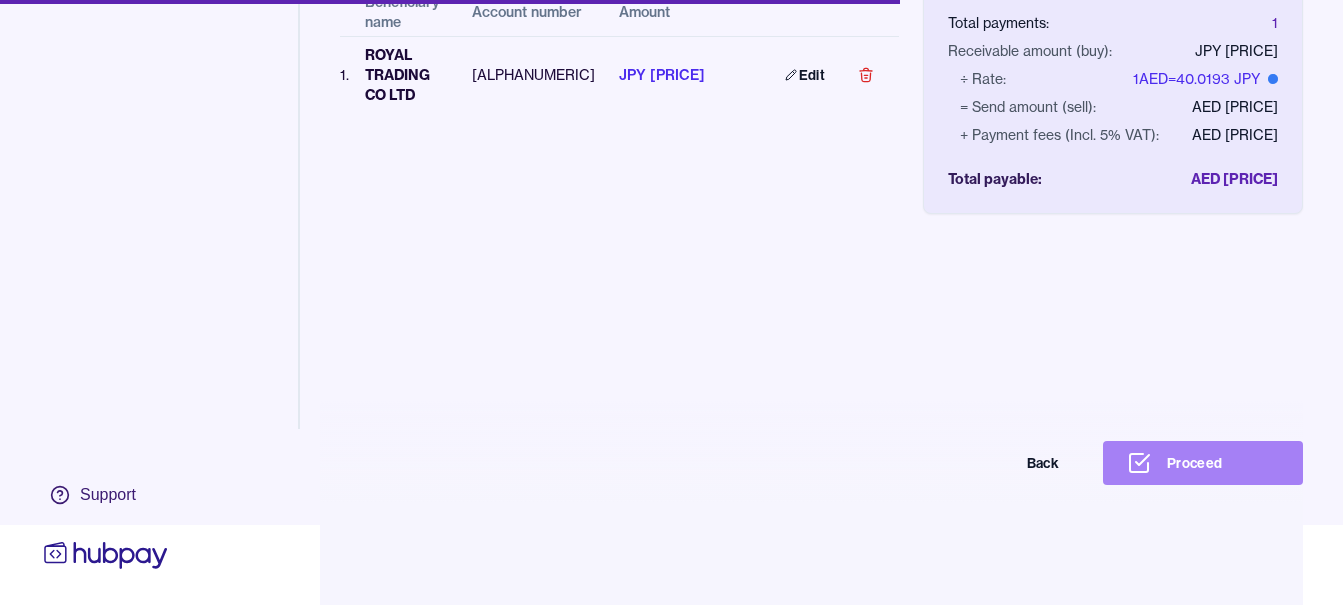 click on "Proceed" at bounding box center (1203, 463) 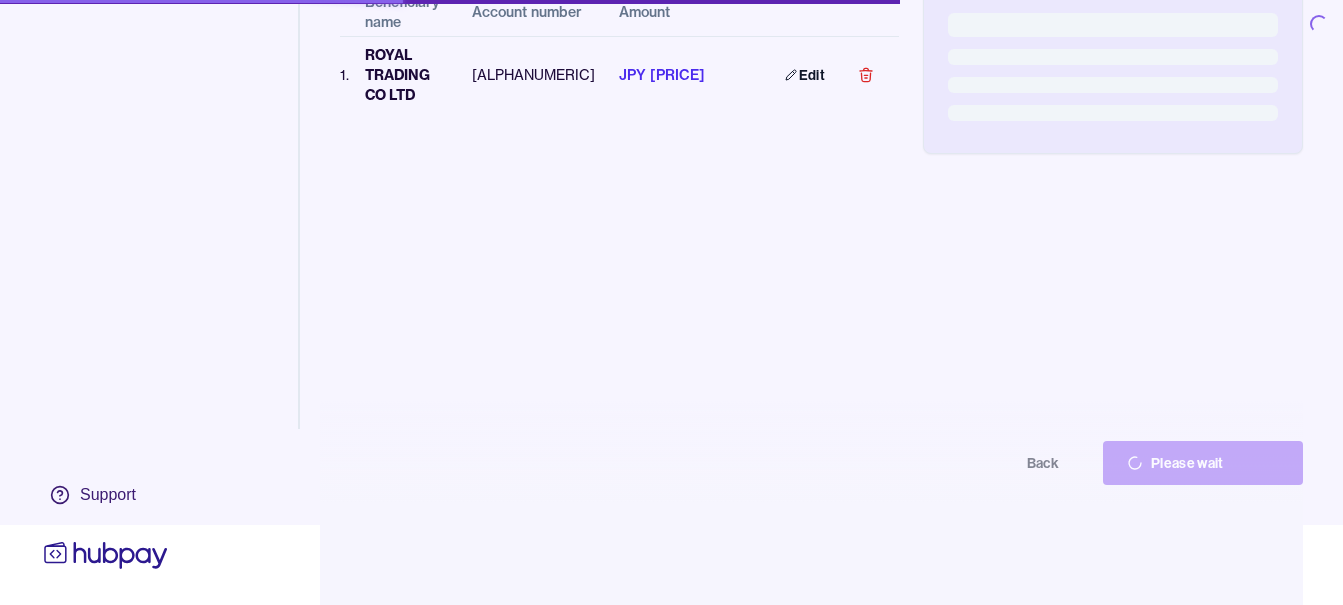 scroll, scrollTop: 0, scrollLeft: 0, axis: both 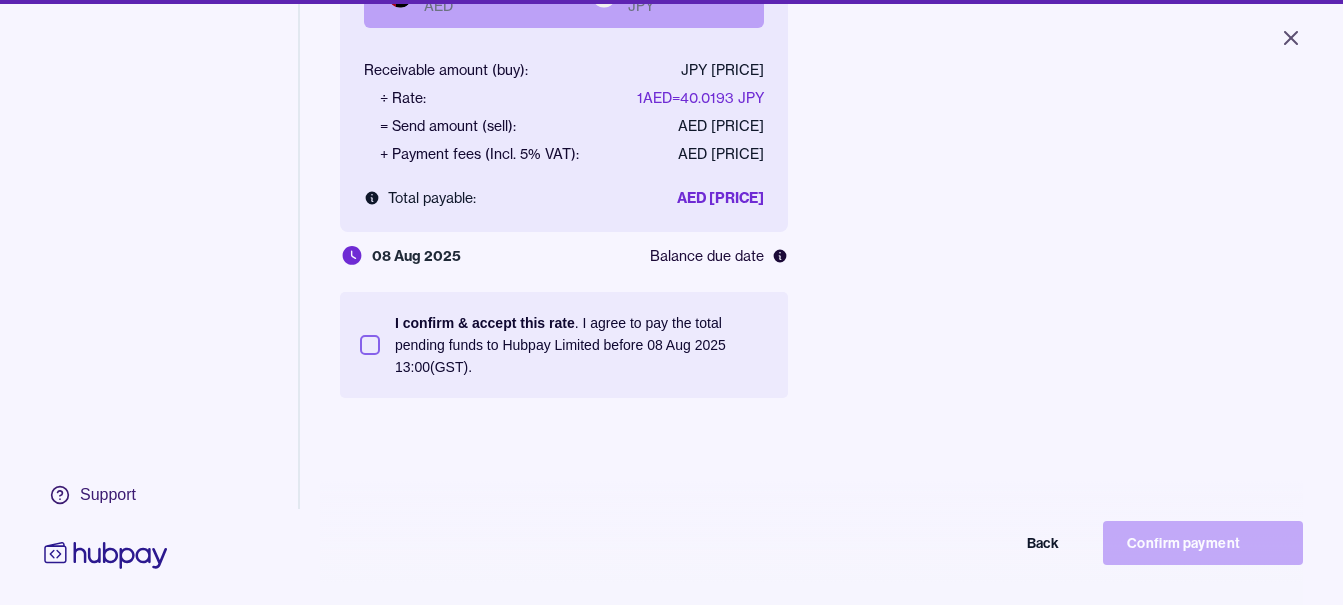 click on "I confirm & accept this rate . I agree to pay the total pending funds to Hubpay Limited before   08 Aug 2025   13:00  (GST)." at bounding box center (581, 345) 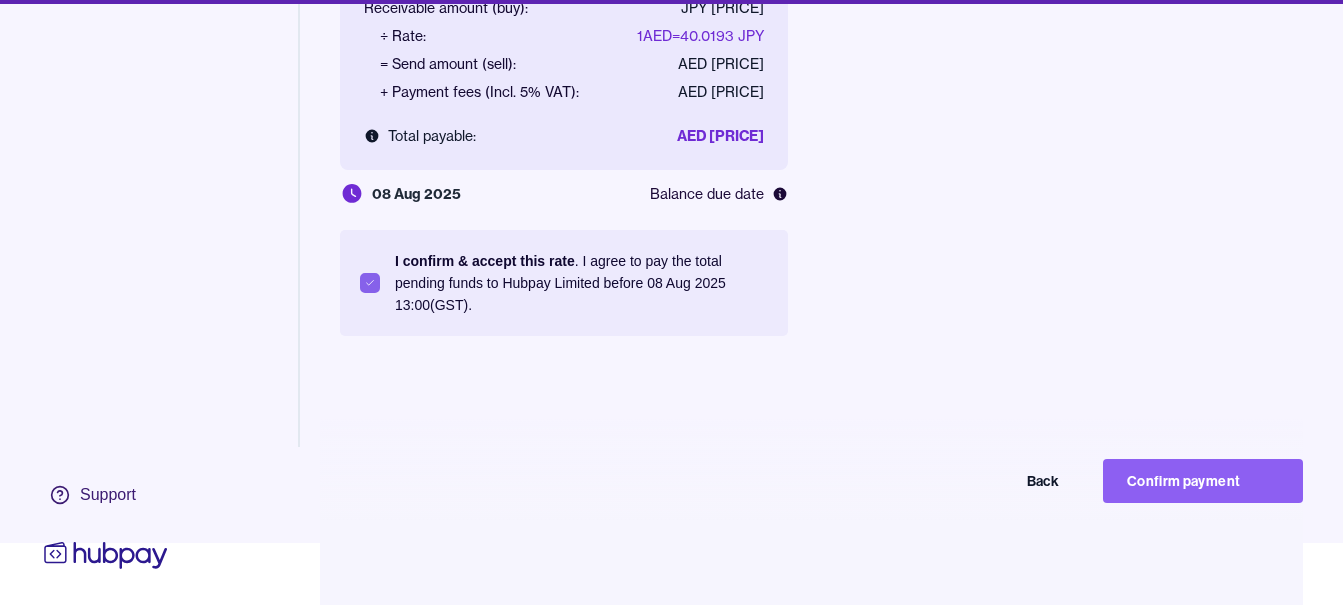 scroll, scrollTop: 95, scrollLeft: 0, axis: vertical 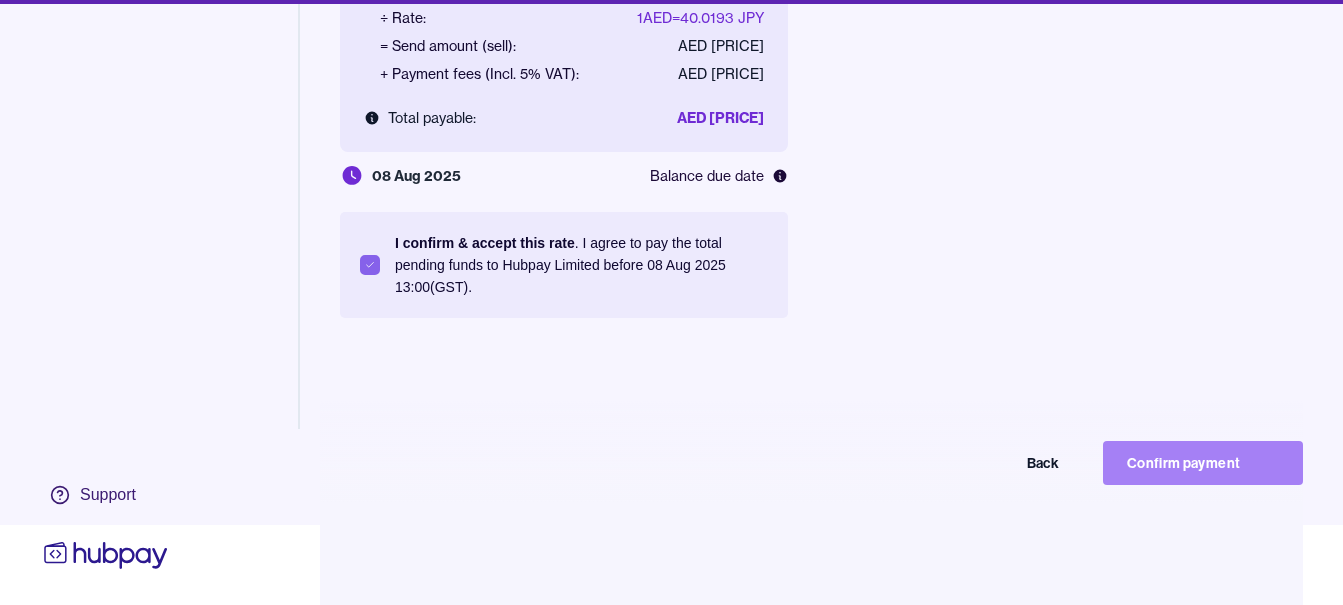 click on "Confirm payment" at bounding box center [1203, 463] 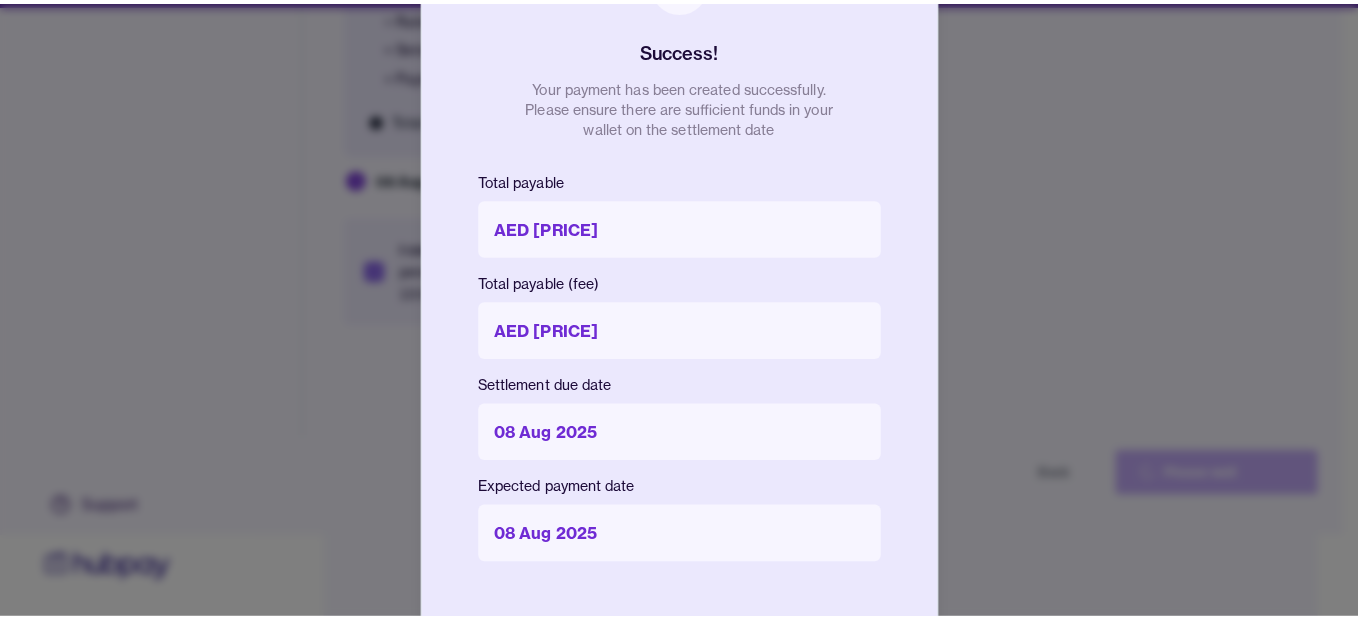 scroll, scrollTop: 80, scrollLeft: 0, axis: vertical 